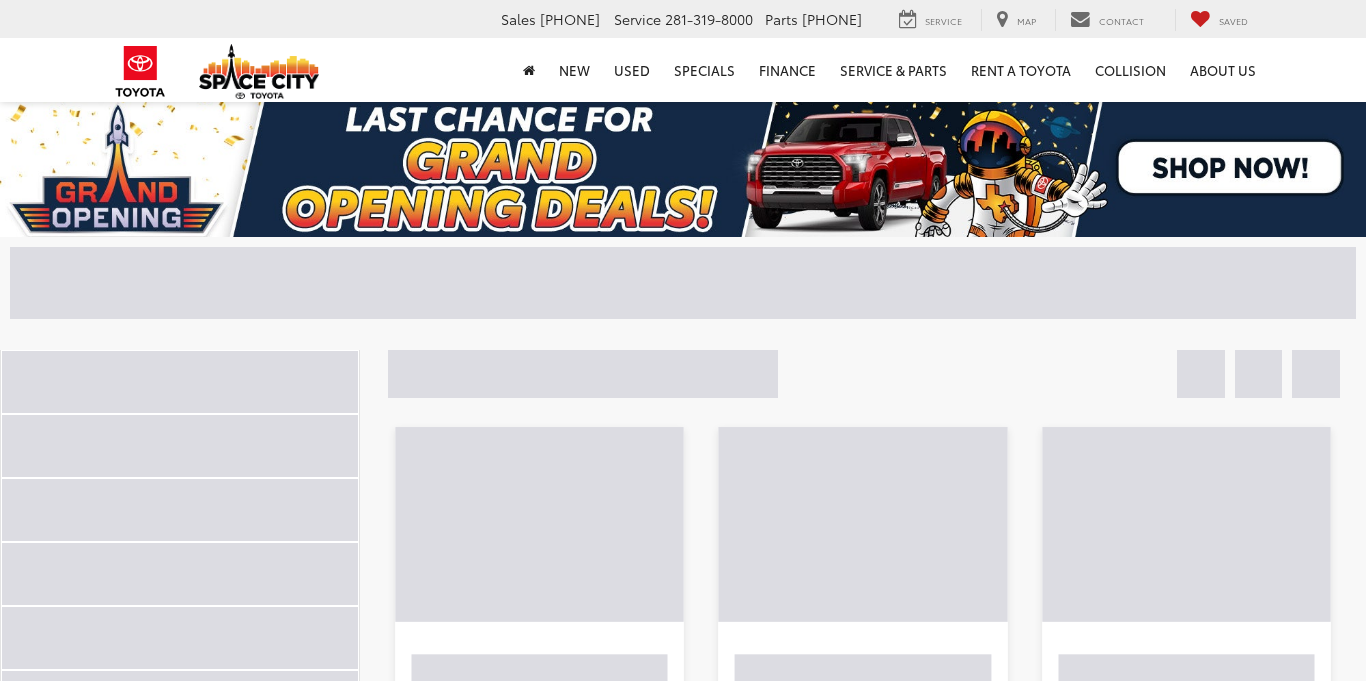 scroll, scrollTop: 0, scrollLeft: 0, axis: both 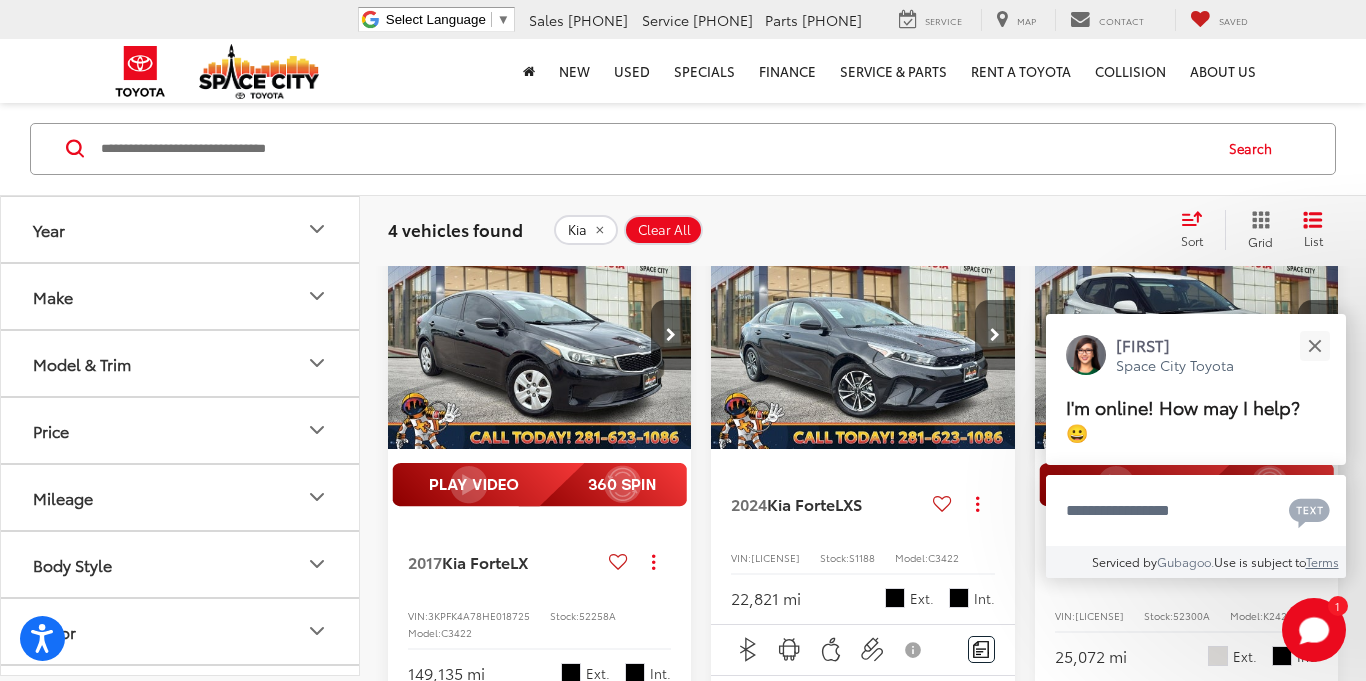 click at bounding box center (995, 335) 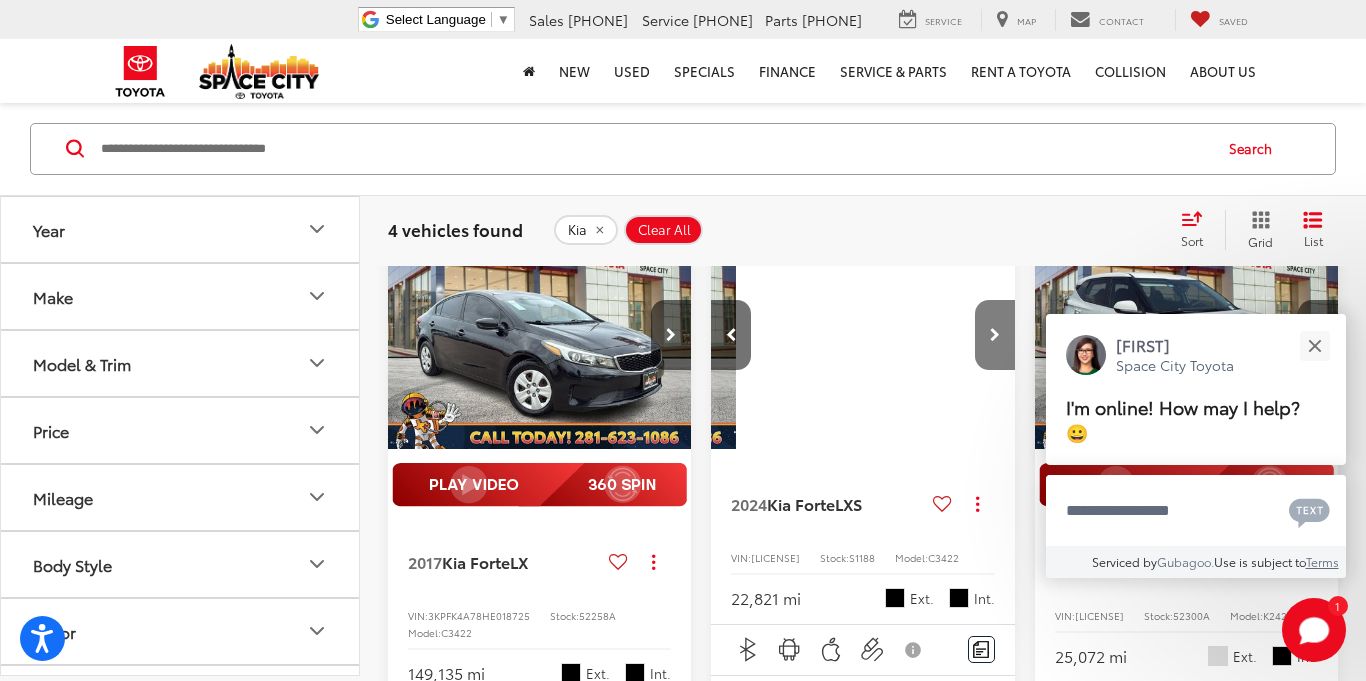 scroll, scrollTop: 0, scrollLeft: 306, axis: horizontal 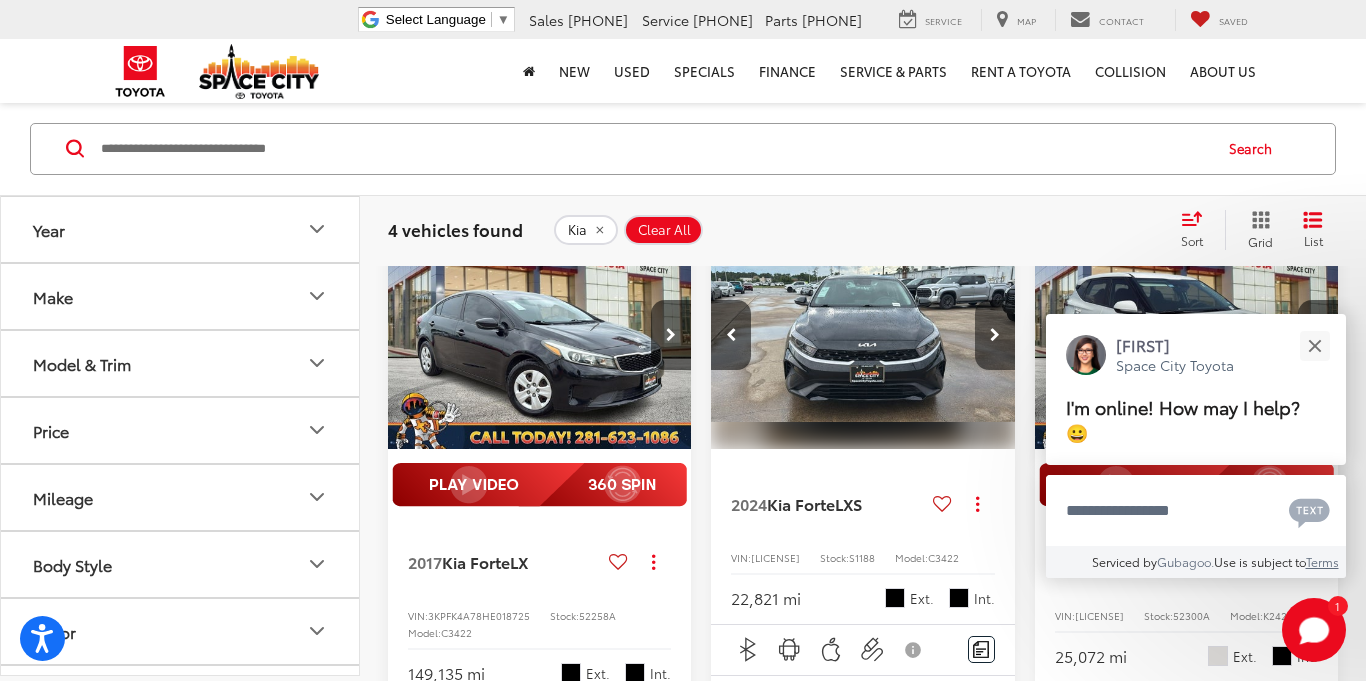 click at bounding box center (995, 335) 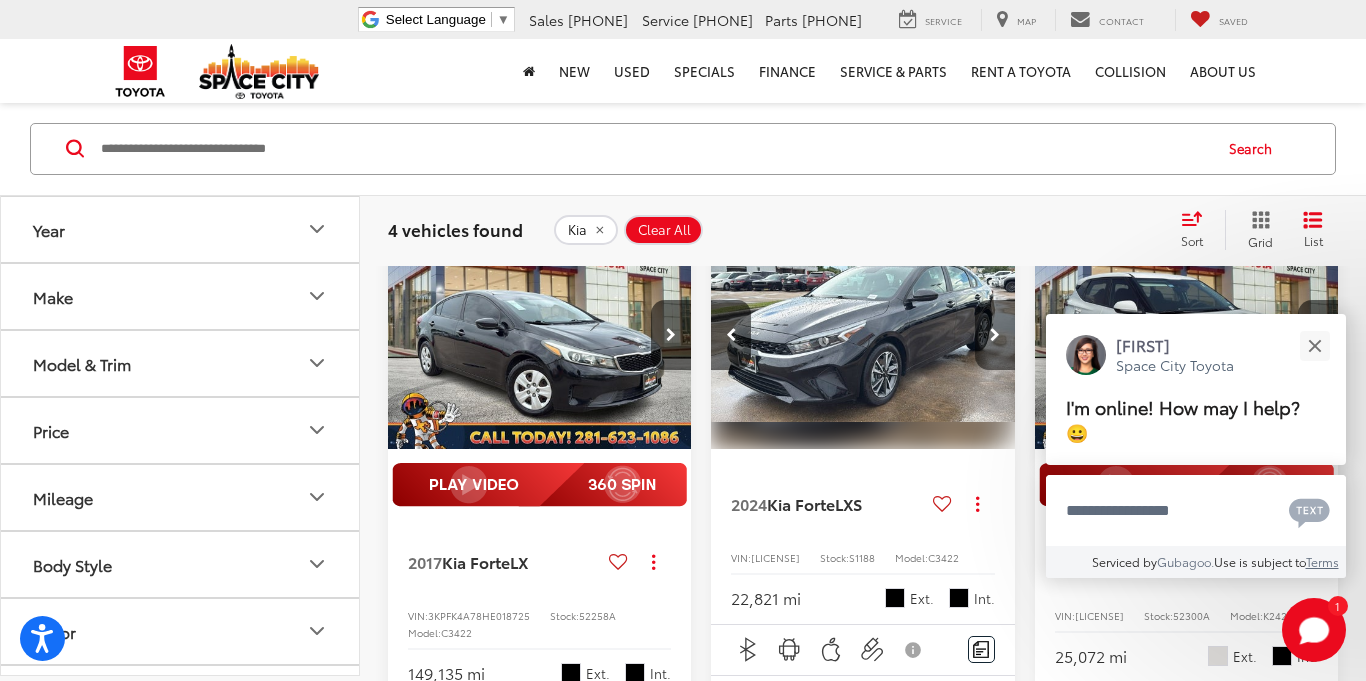 click at bounding box center [995, 335] 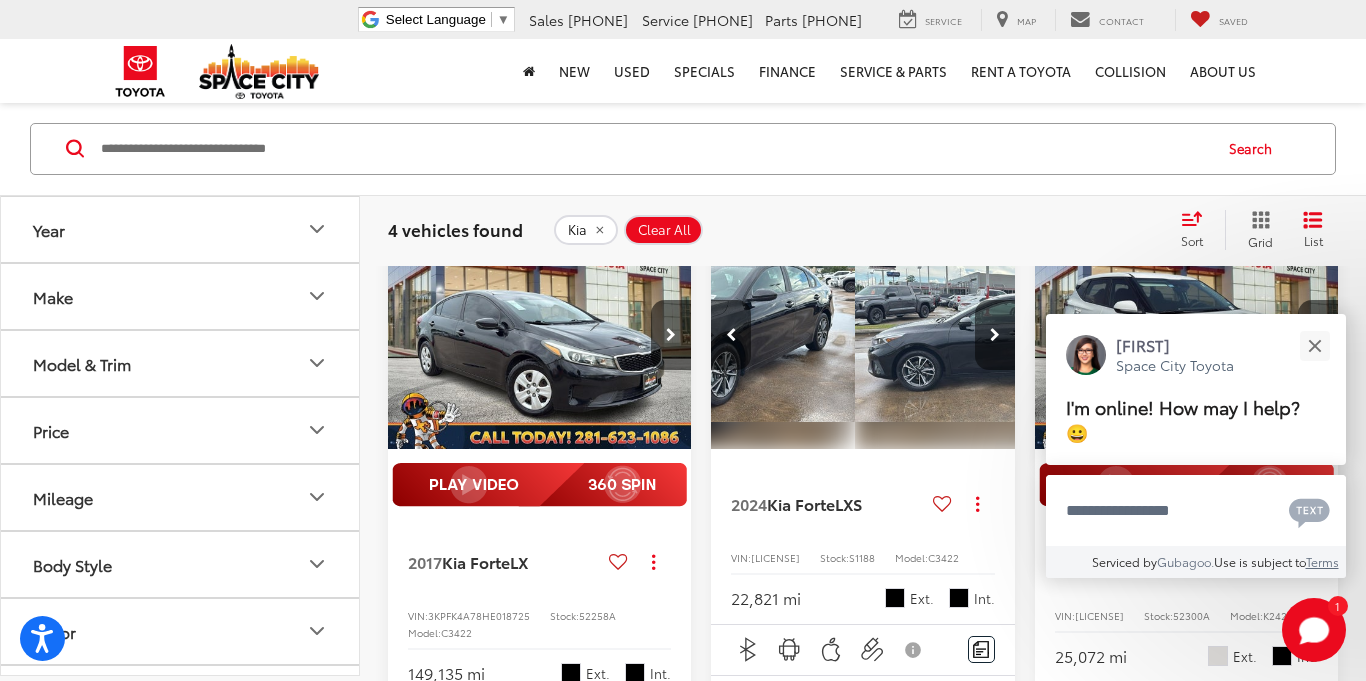 scroll, scrollTop: 0, scrollLeft: 919, axis: horizontal 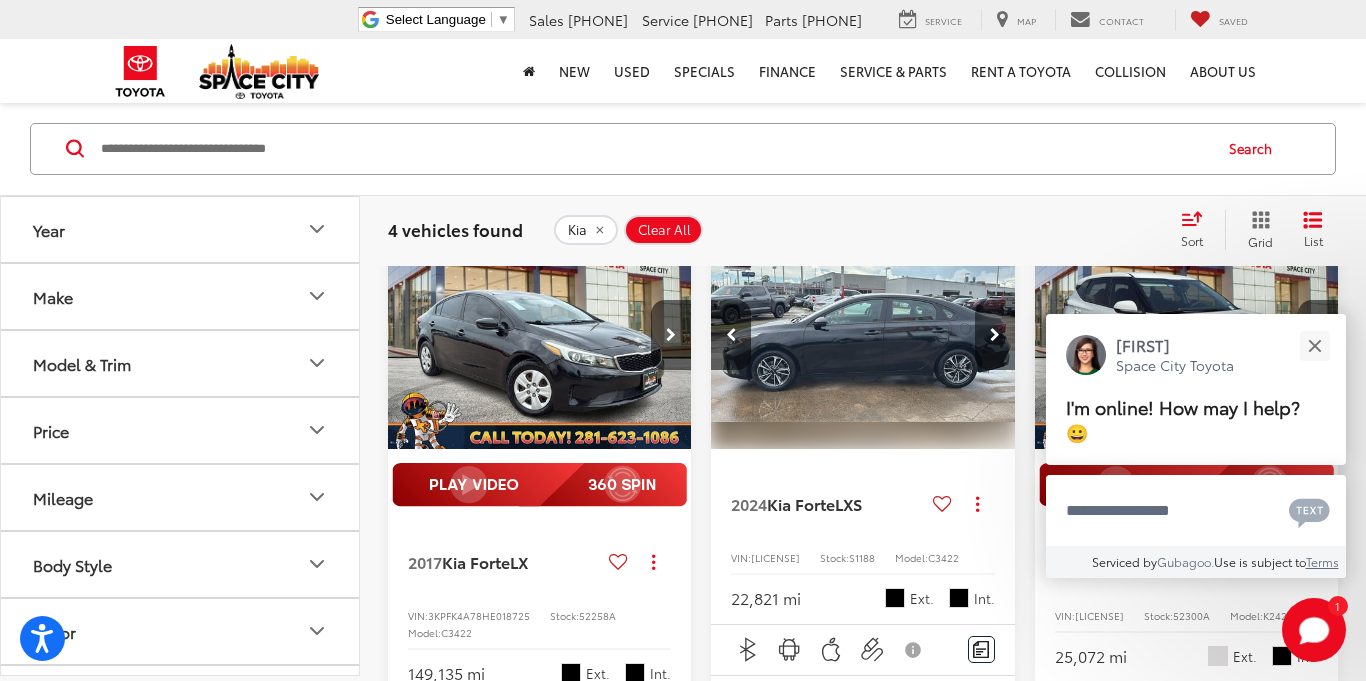 click at bounding box center [995, 335] 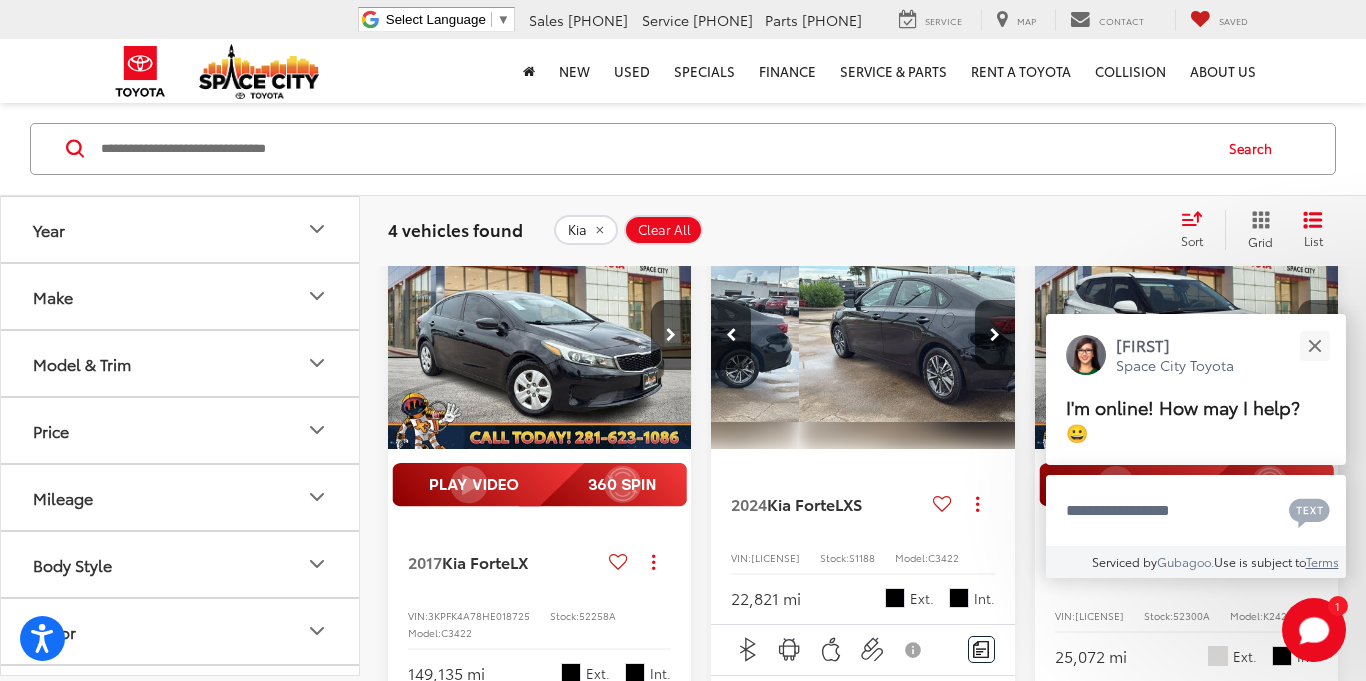 scroll, scrollTop: 0, scrollLeft: 1225, axis: horizontal 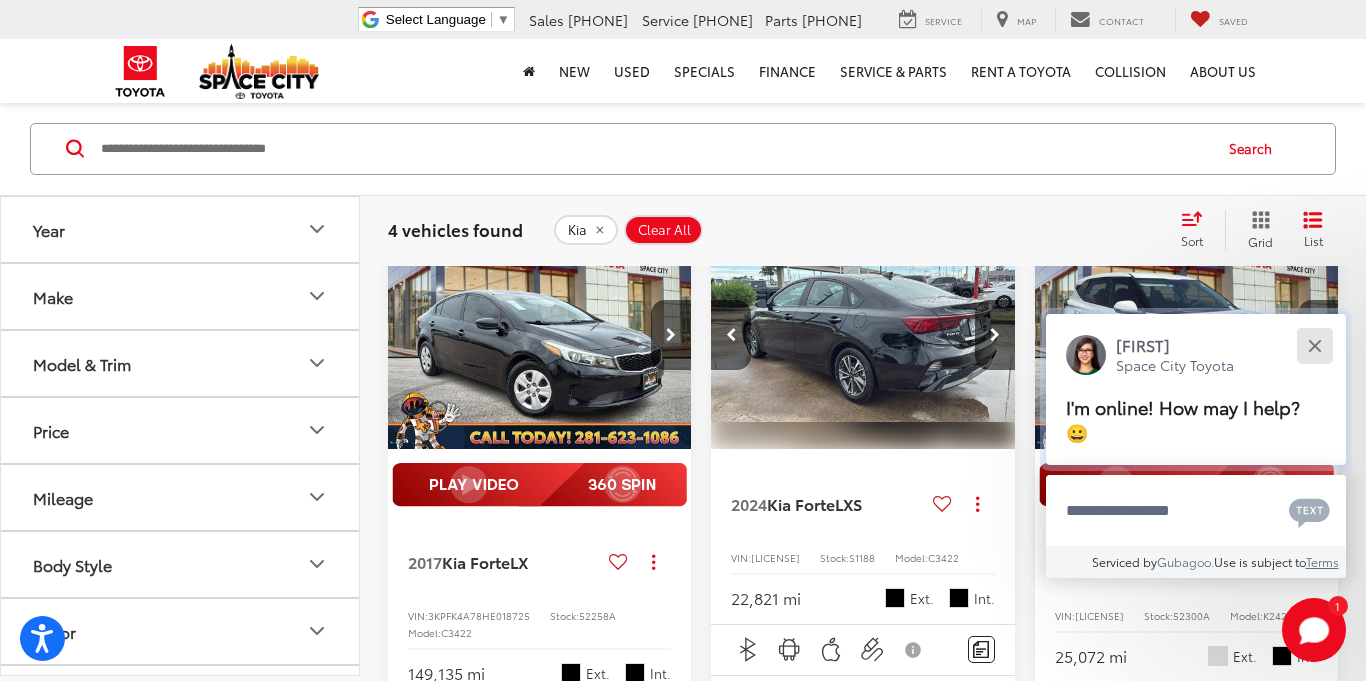 click at bounding box center [1314, 345] 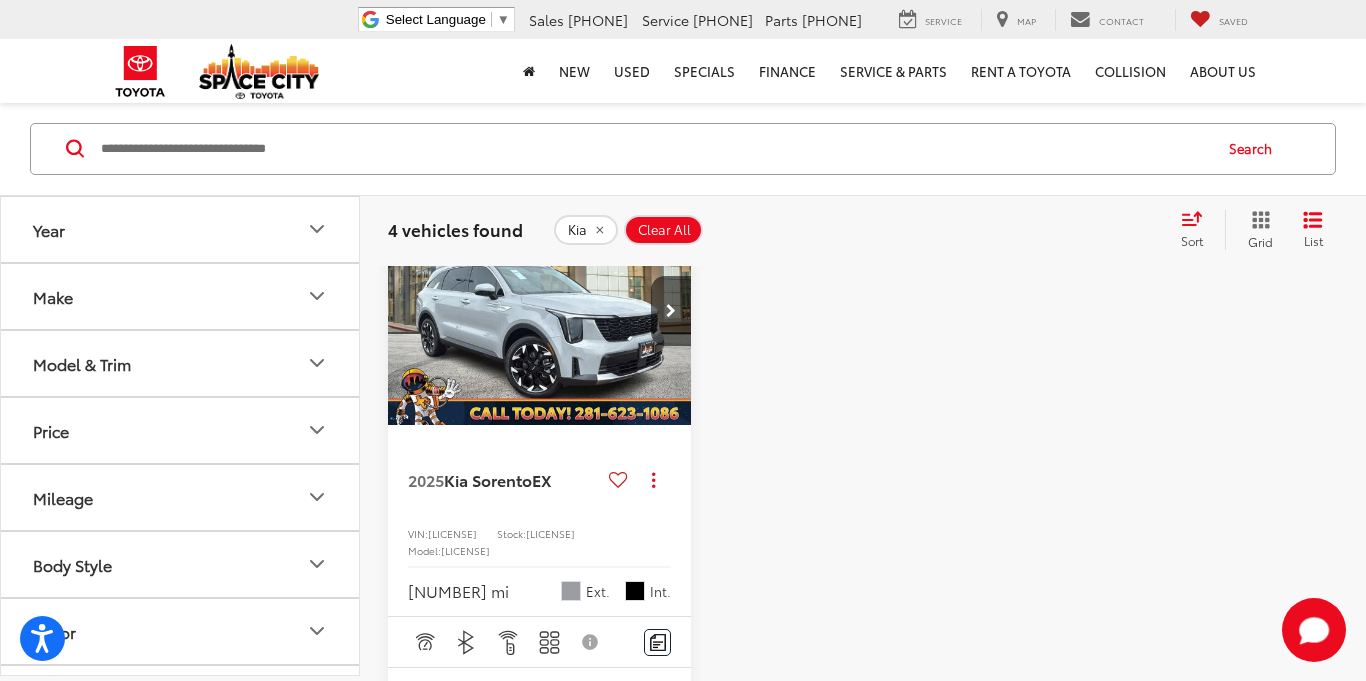 scroll, scrollTop: 1268, scrollLeft: 0, axis: vertical 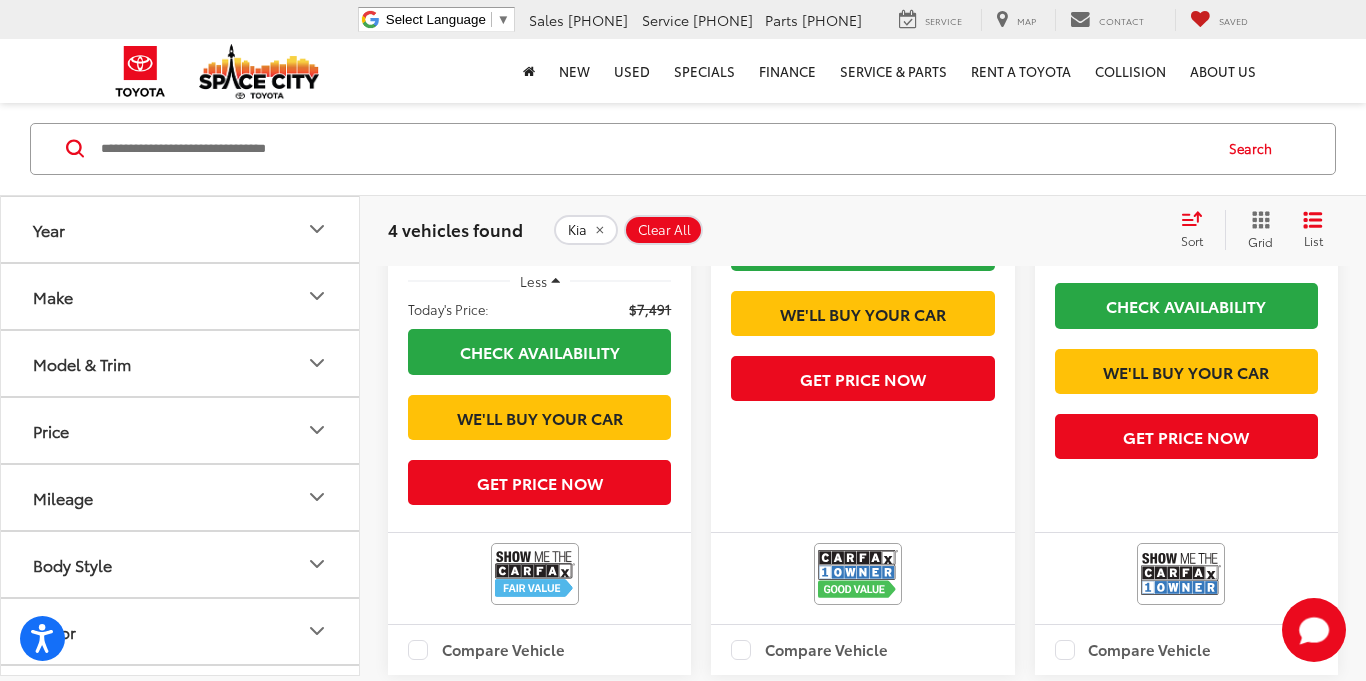 click on "Clear All" at bounding box center (664, 230) 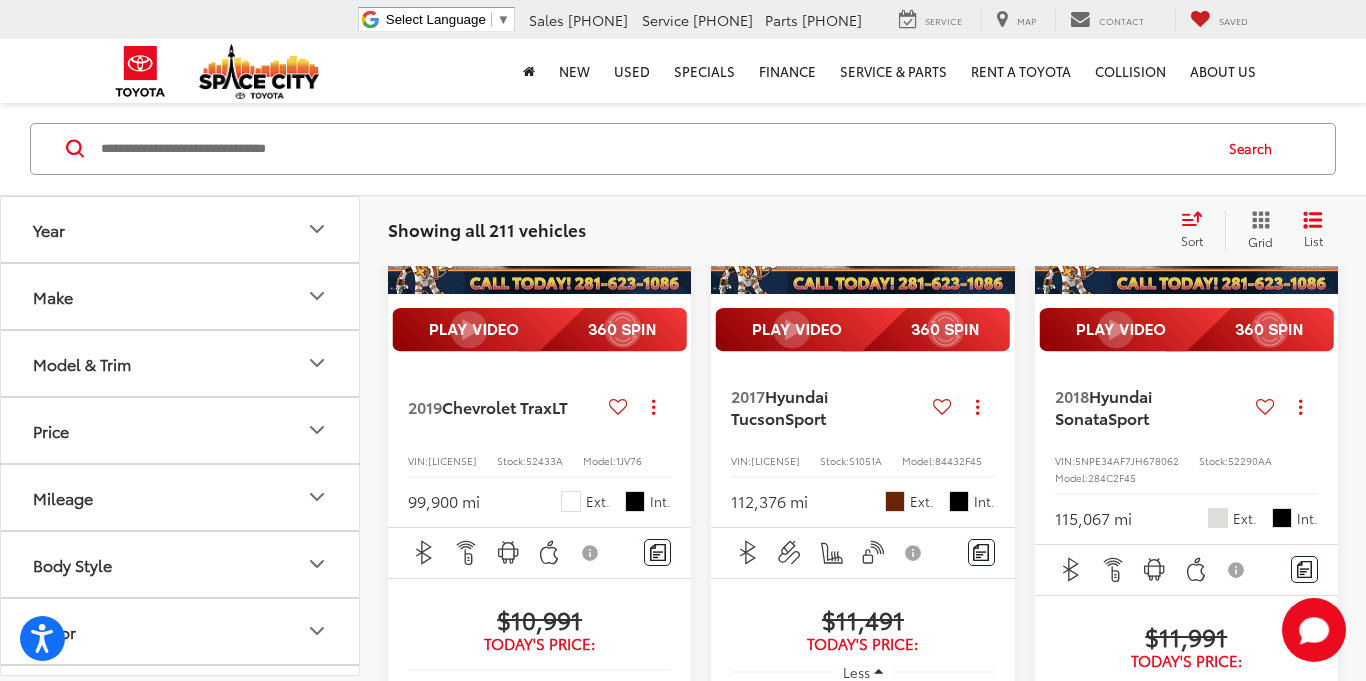 scroll, scrollTop: 3414, scrollLeft: 0, axis: vertical 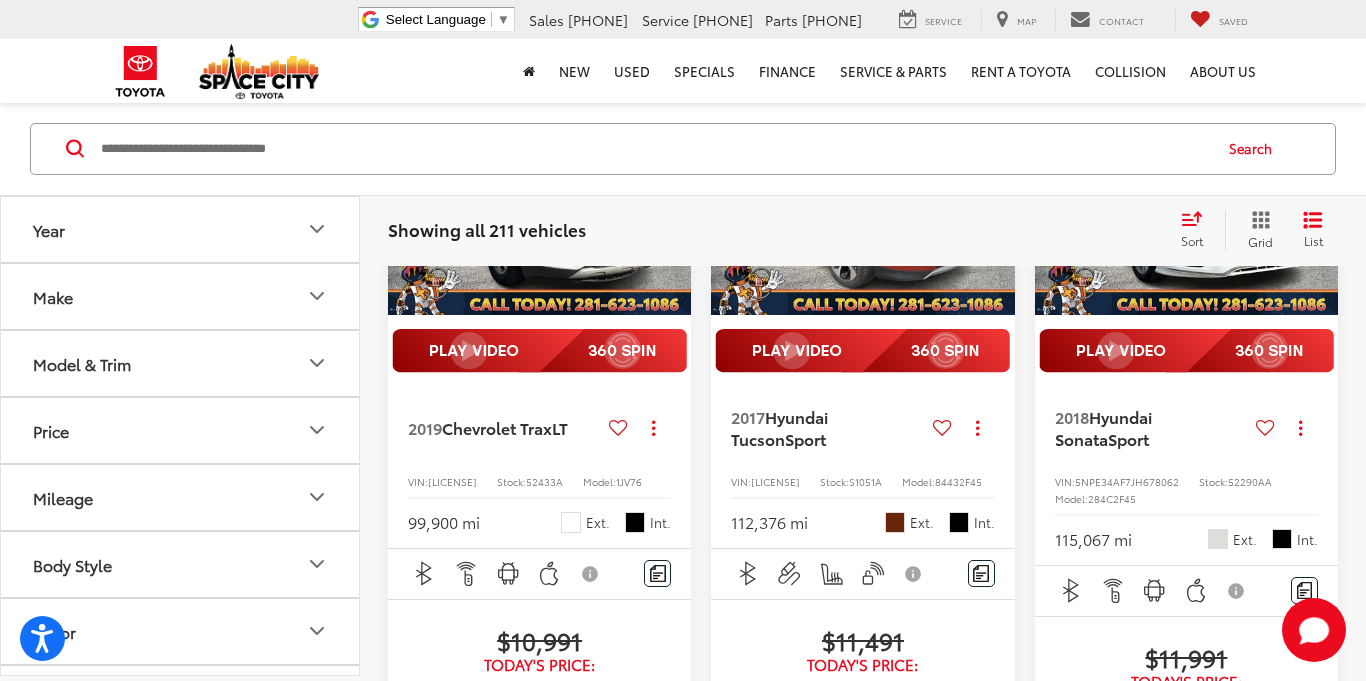 click at bounding box center (1318, 201) 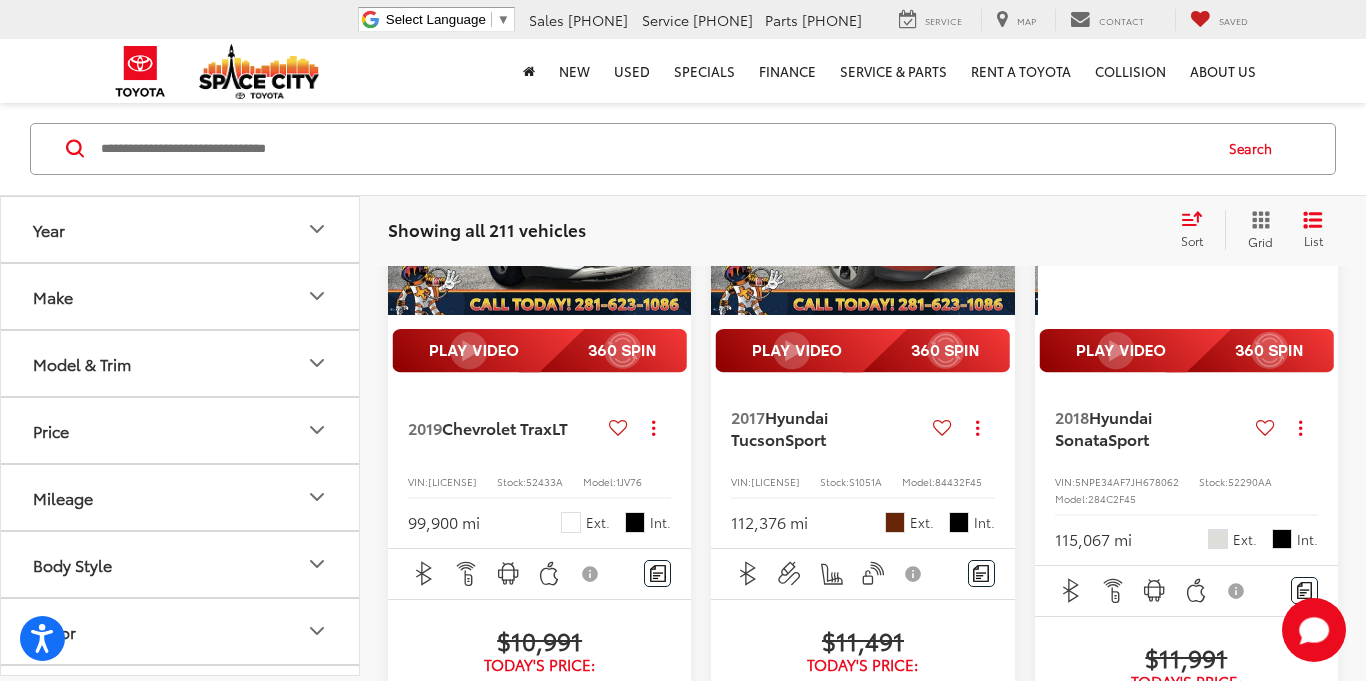 scroll, scrollTop: 0, scrollLeft: 306, axis: horizontal 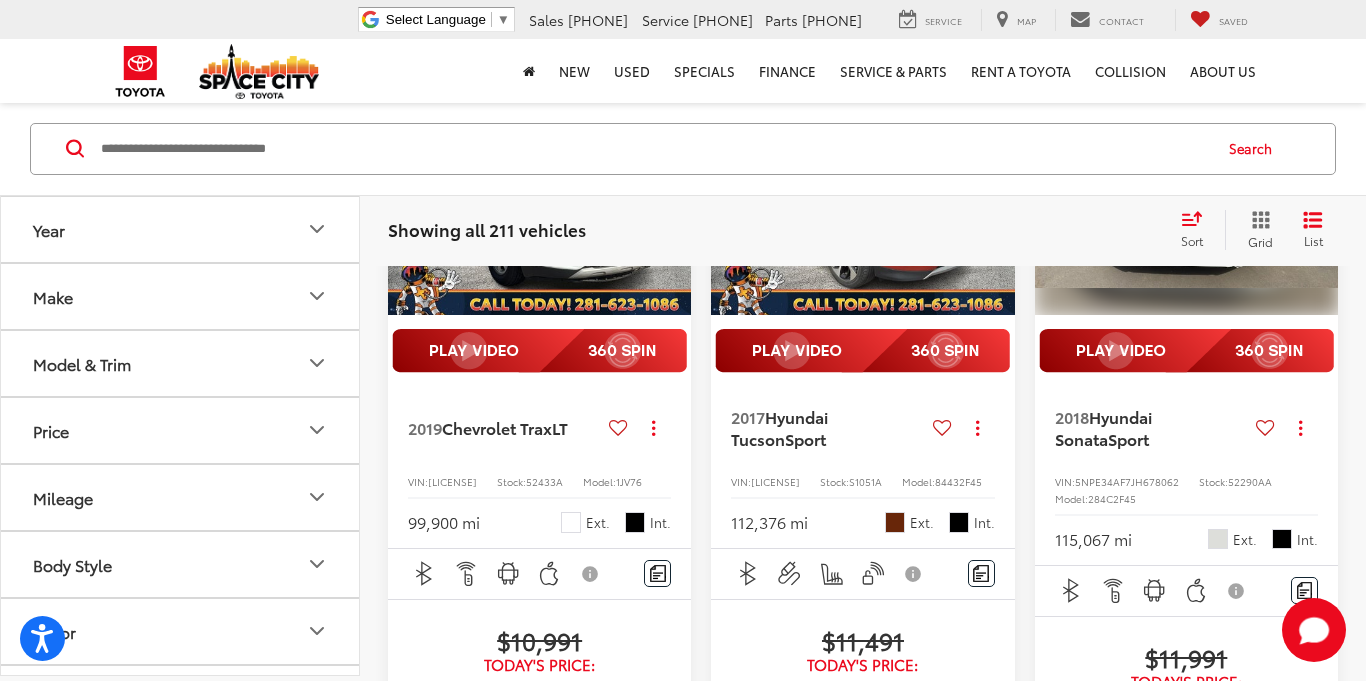 click at bounding box center [1318, 201] 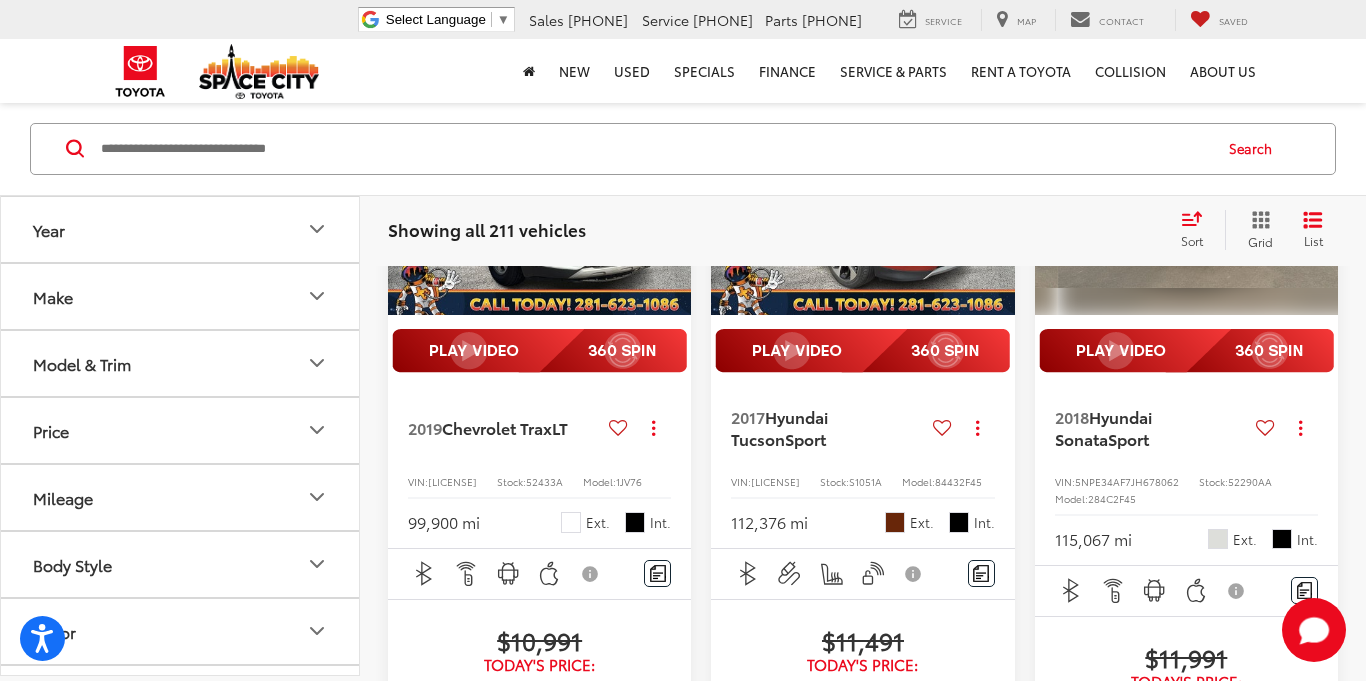 scroll, scrollTop: 0, scrollLeft: 613, axis: horizontal 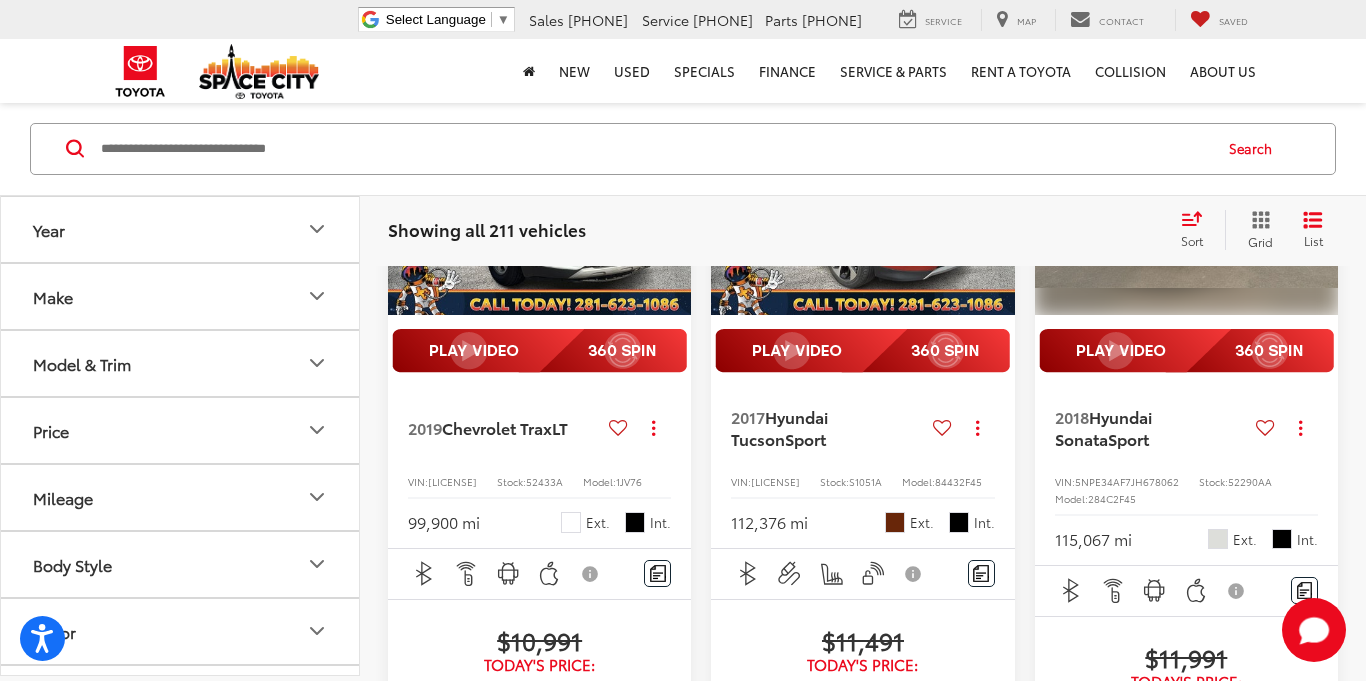 click at bounding box center (1318, 201) 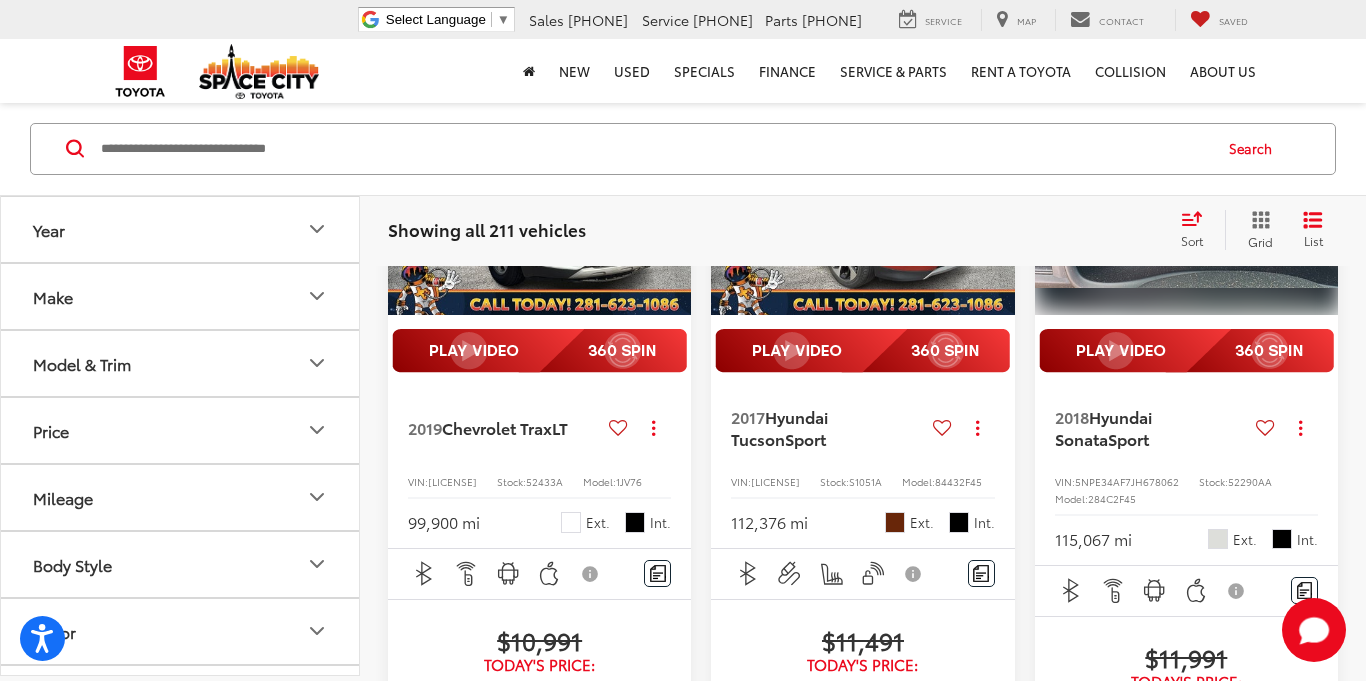 click at bounding box center [1318, 201] 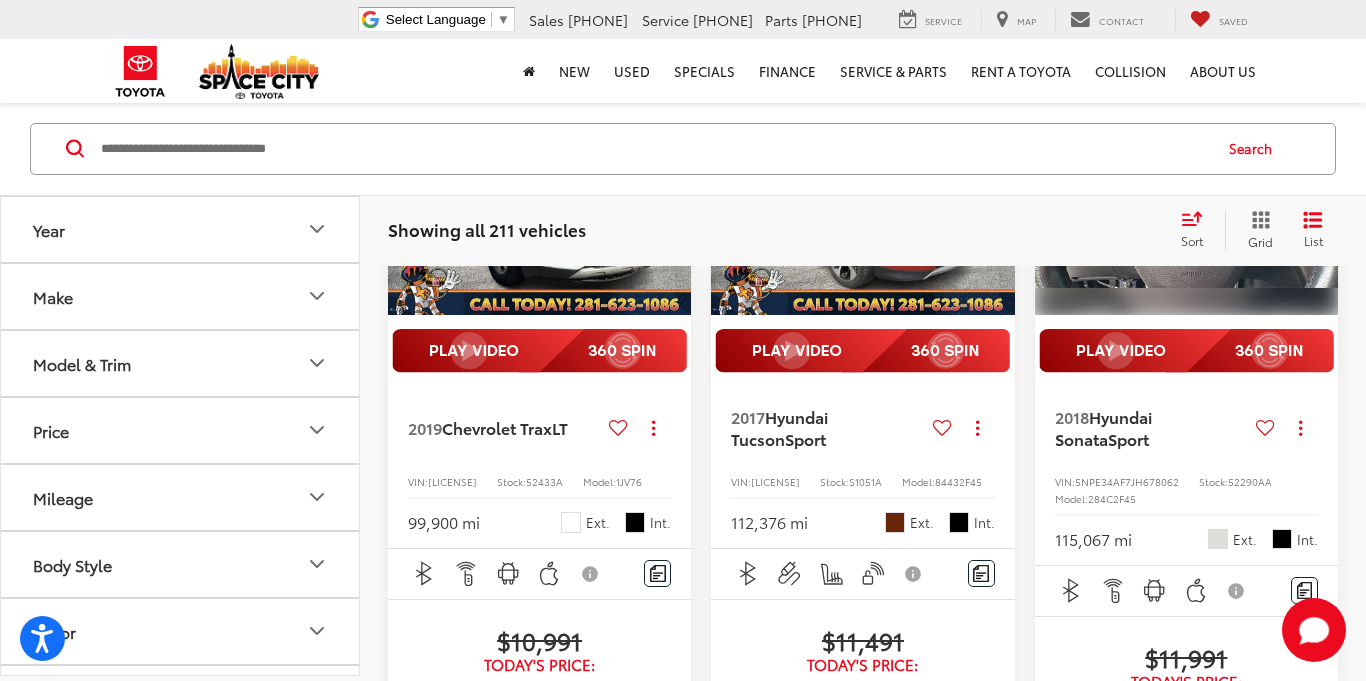 click at bounding box center [1318, 201] 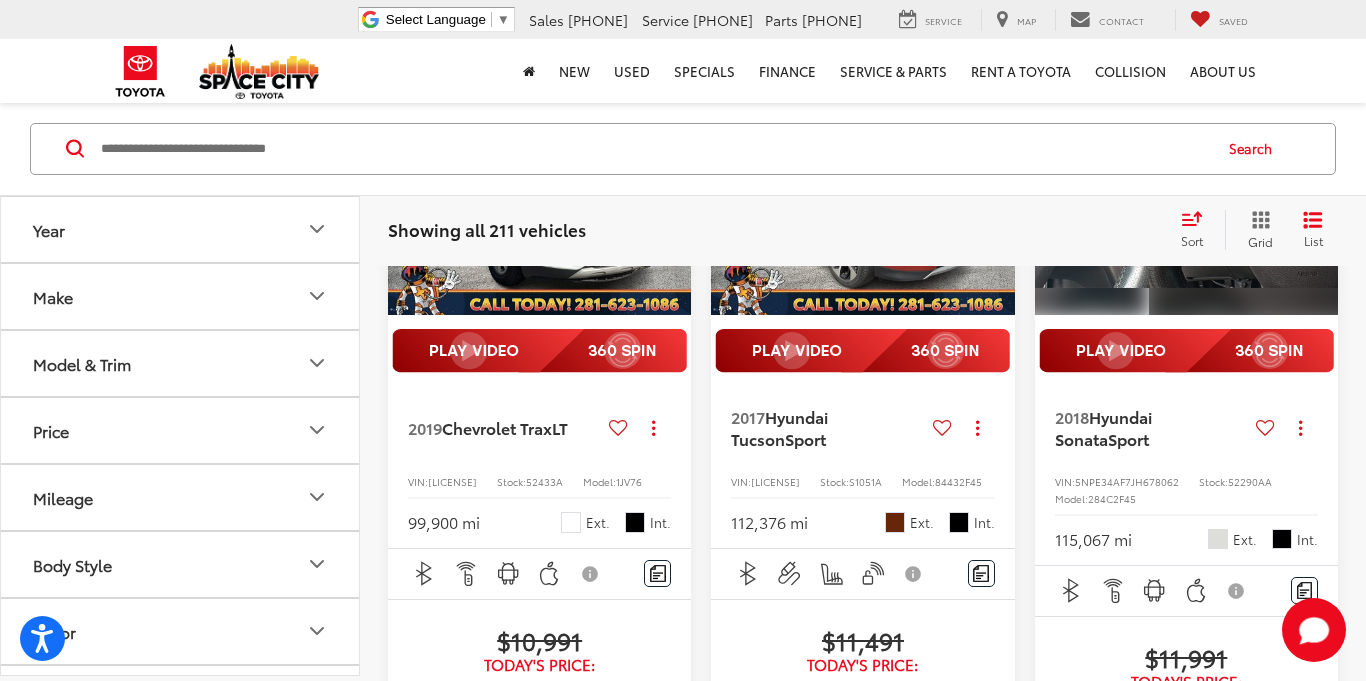 scroll, scrollTop: 0, scrollLeft: 1532, axis: horizontal 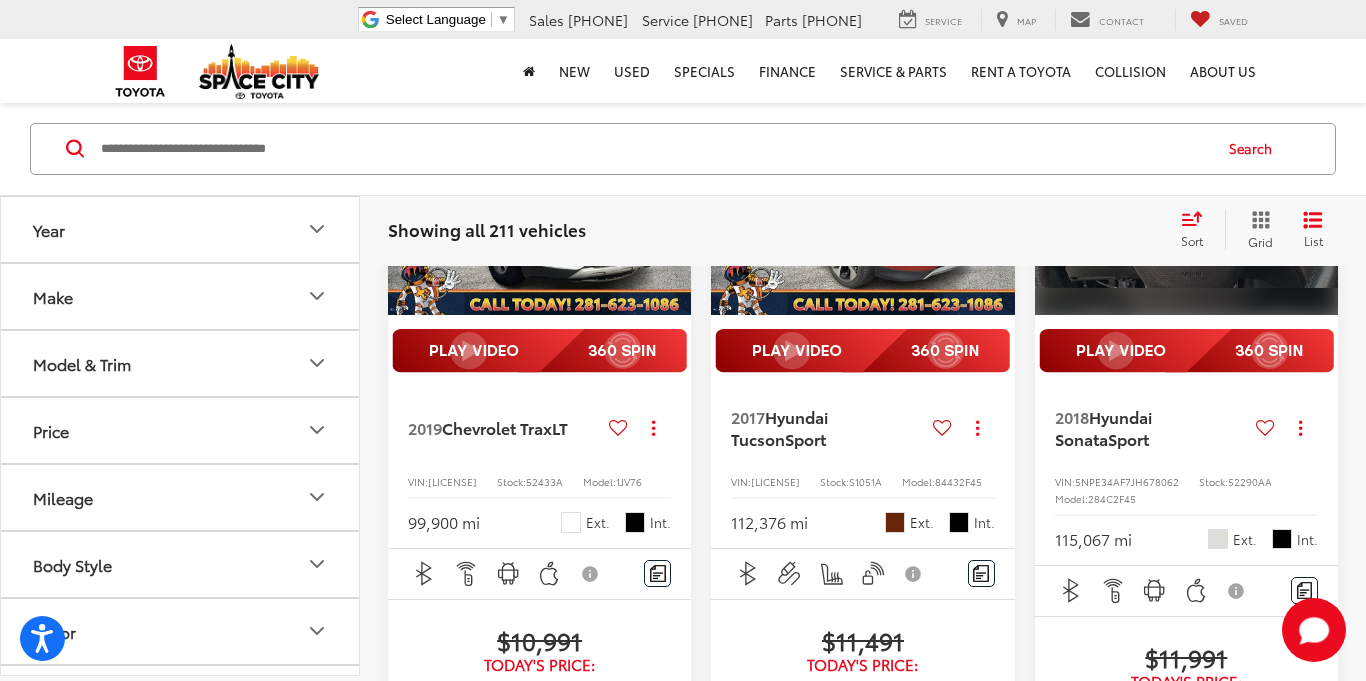 click at bounding box center (671, 201) 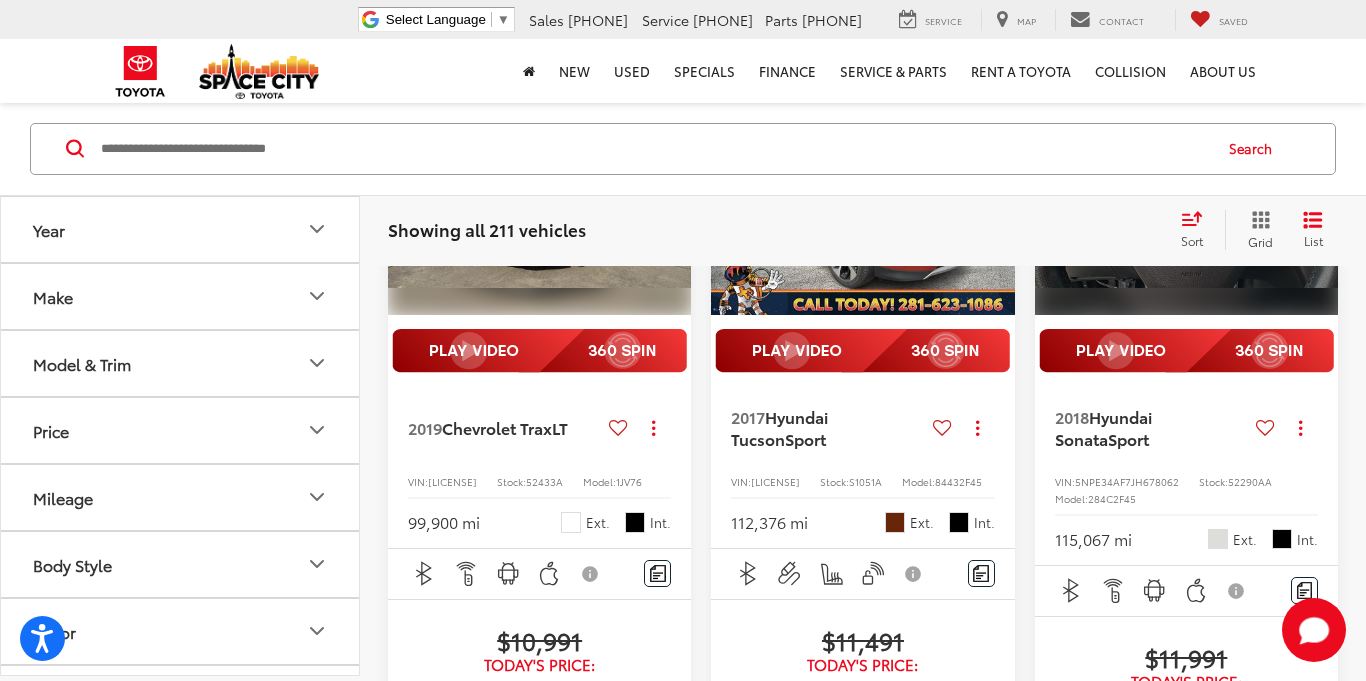 click at bounding box center [671, 201] 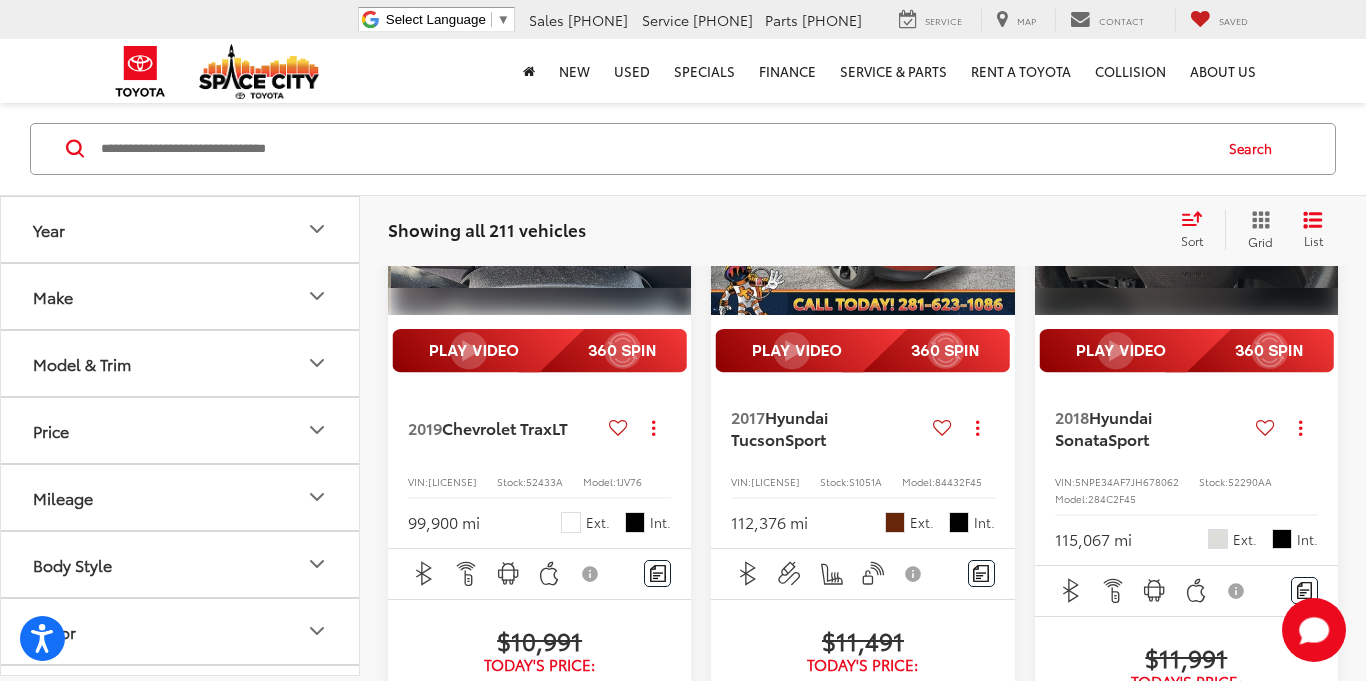 scroll, scrollTop: 0, scrollLeft: 613, axis: horizontal 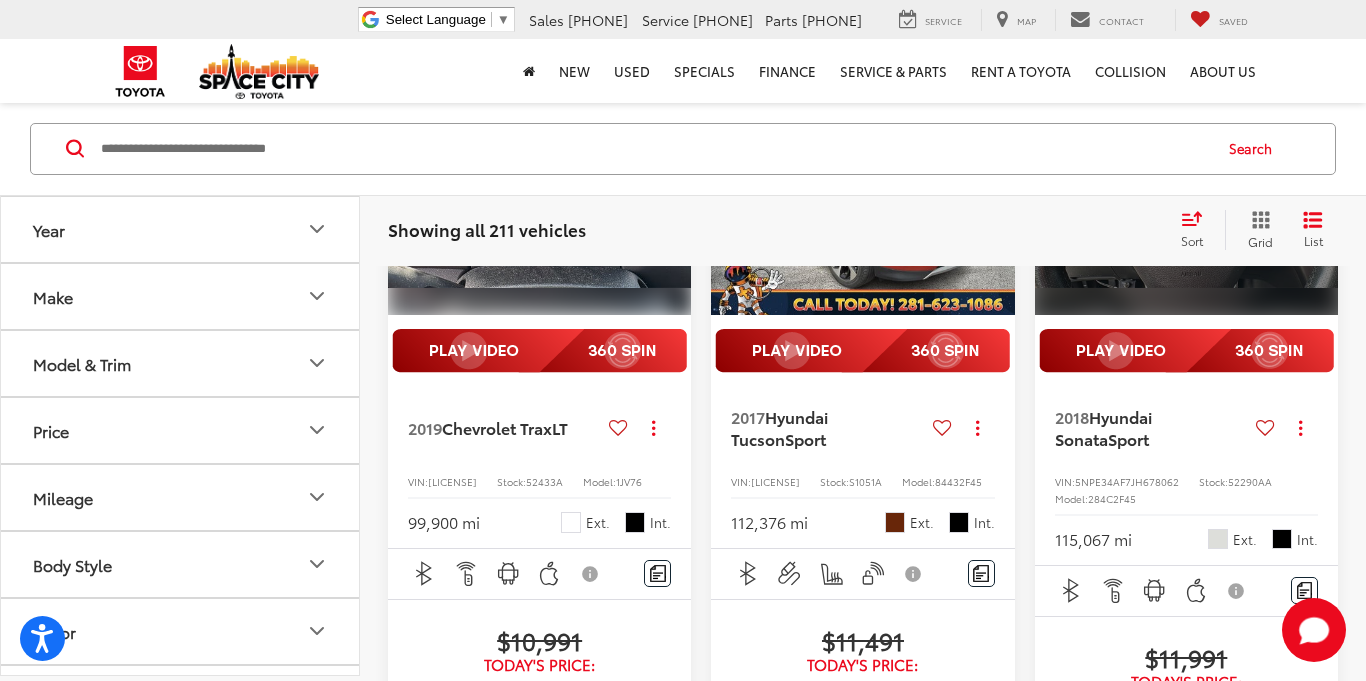 click at bounding box center [671, 201] 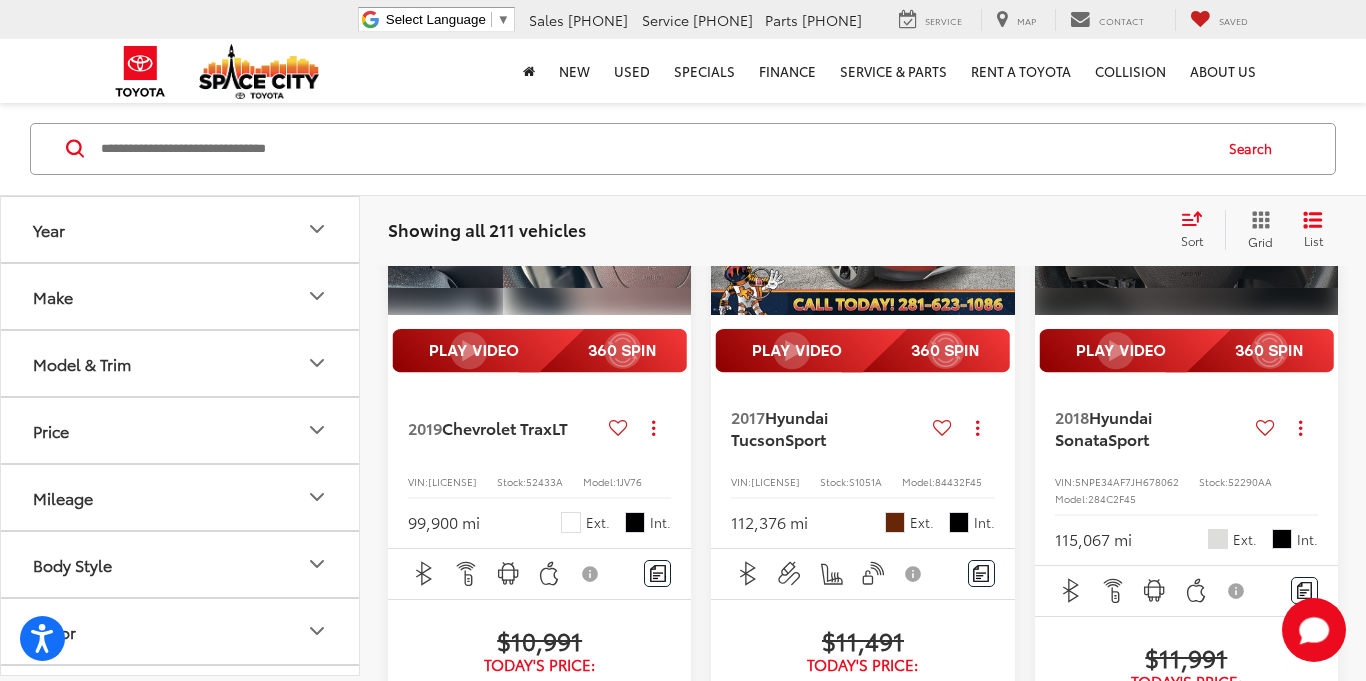scroll, scrollTop: 0, scrollLeft: 919, axis: horizontal 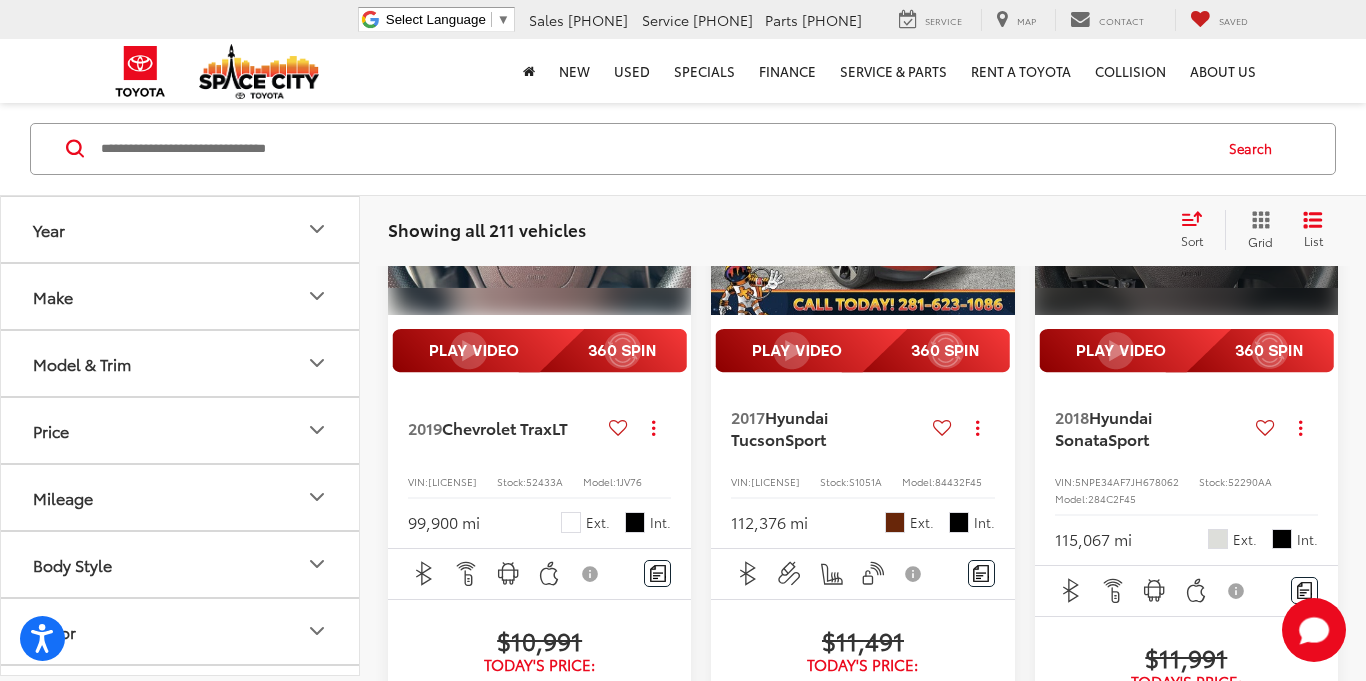 click at bounding box center [671, 201] 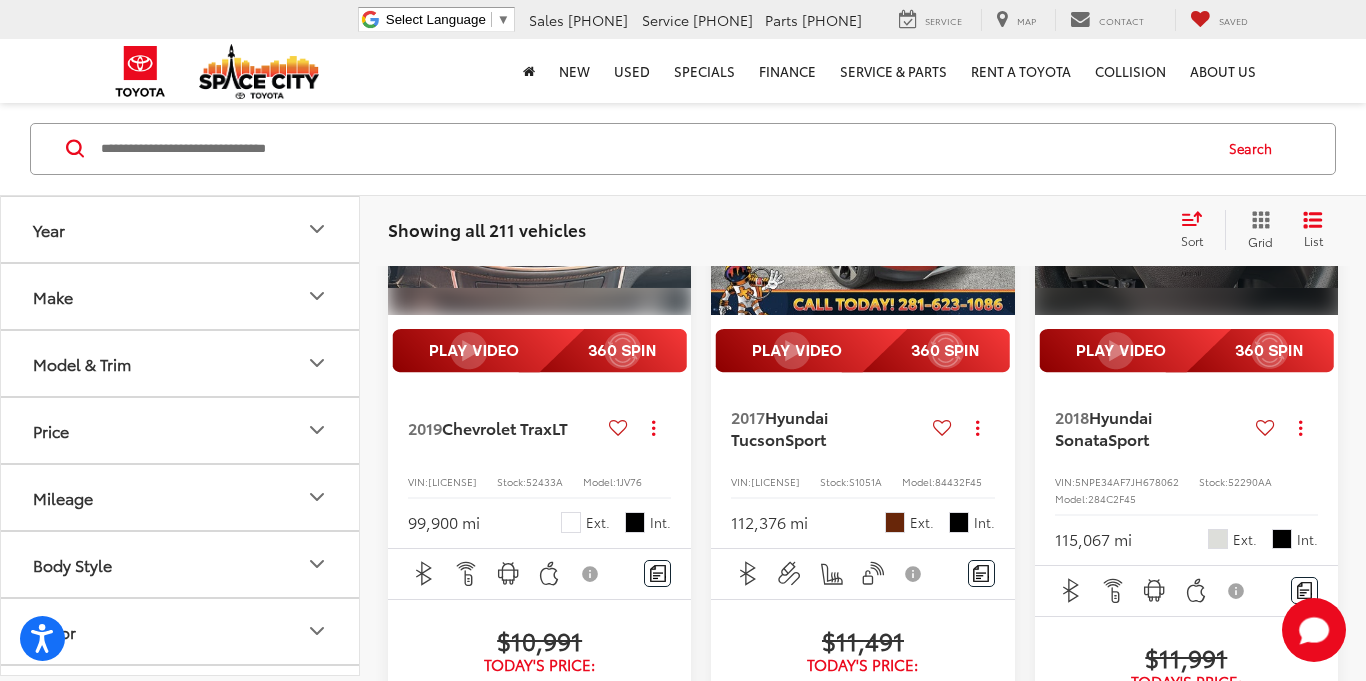 click at bounding box center (671, 201) 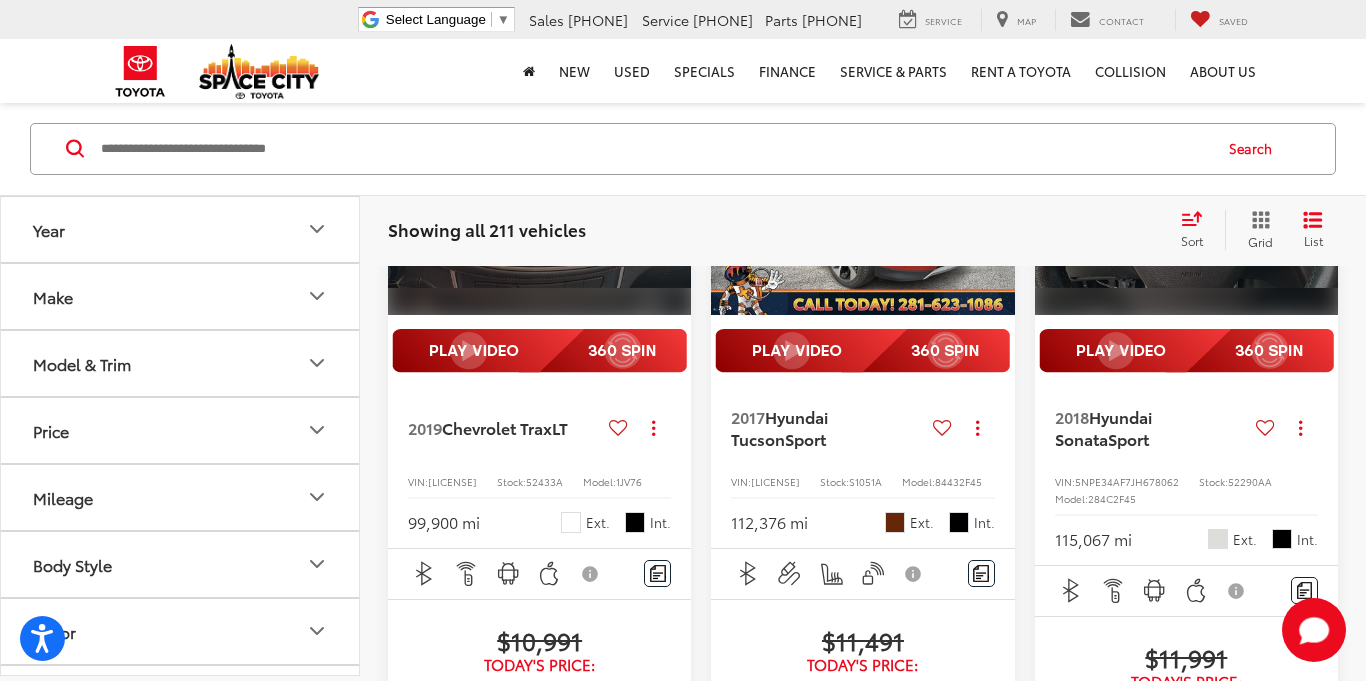 click on "View More" at bounding box center (540, 202) 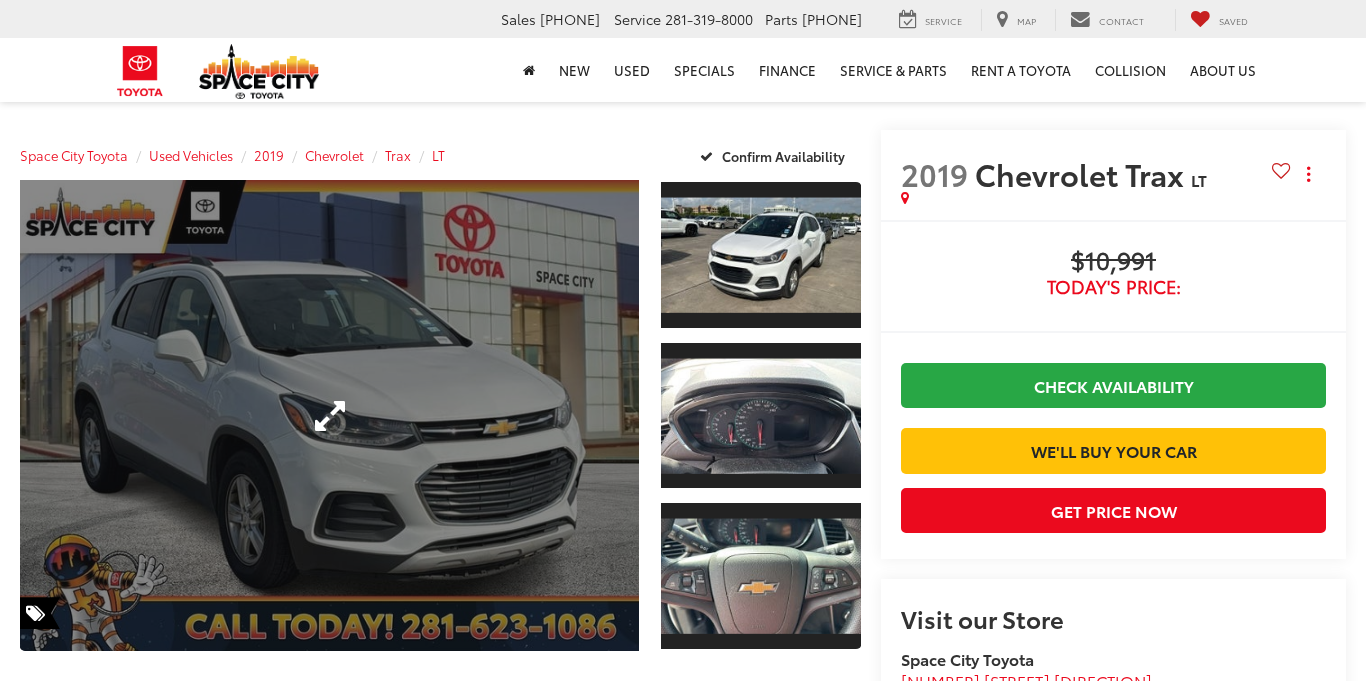 scroll, scrollTop: 0, scrollLeft: 0, axis: both 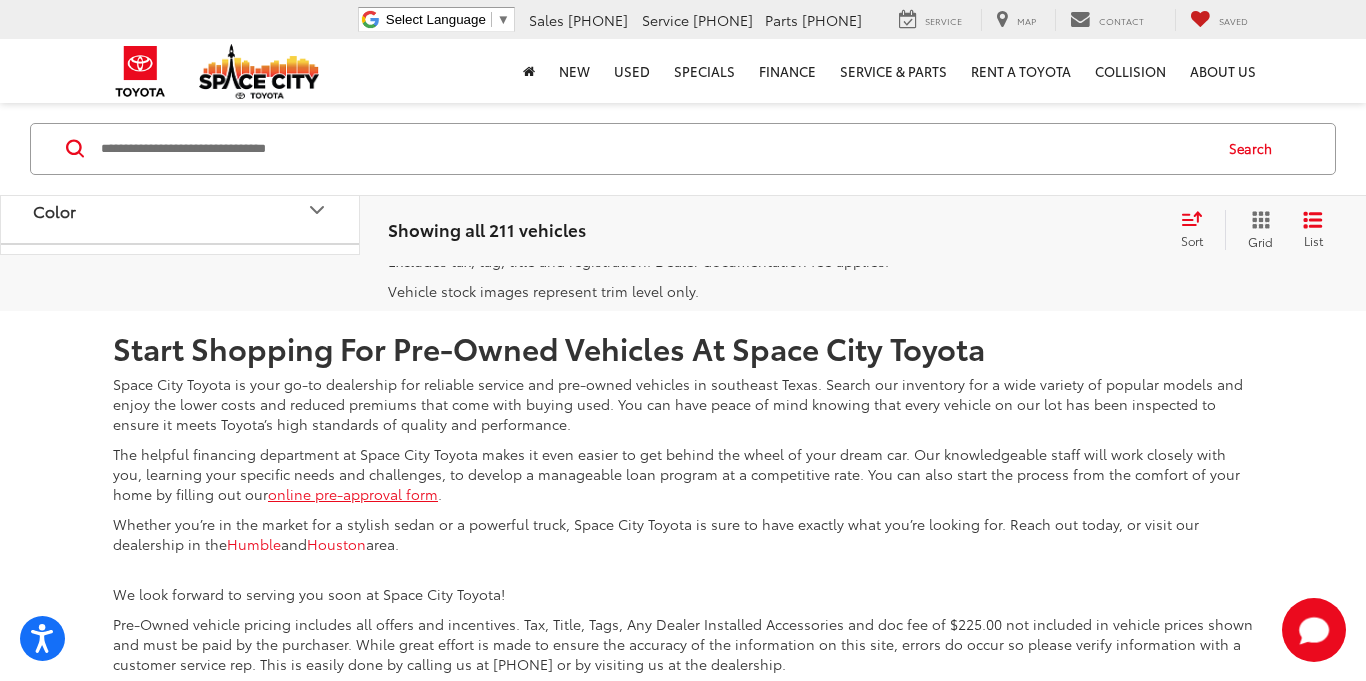 click on "2" at bounding box center (992, 162) 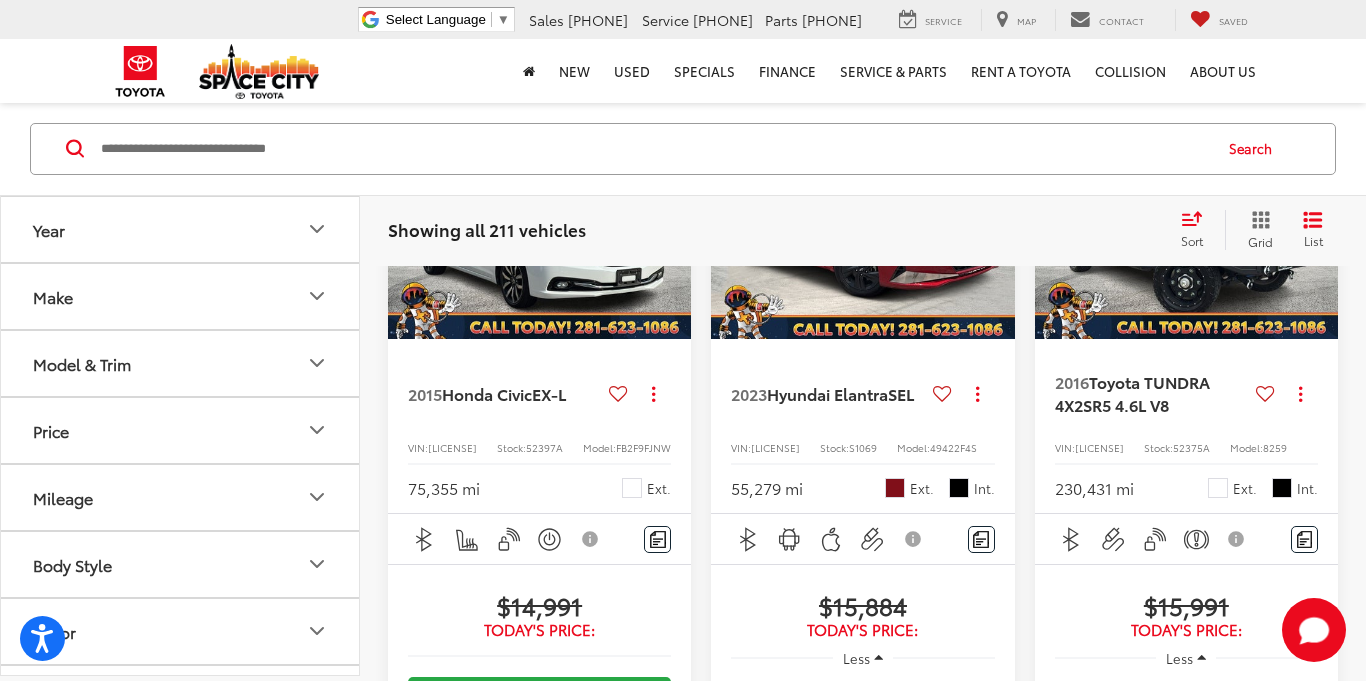 scroll, scrollTop: 2394, scrollLeft: 0, axis: vertical 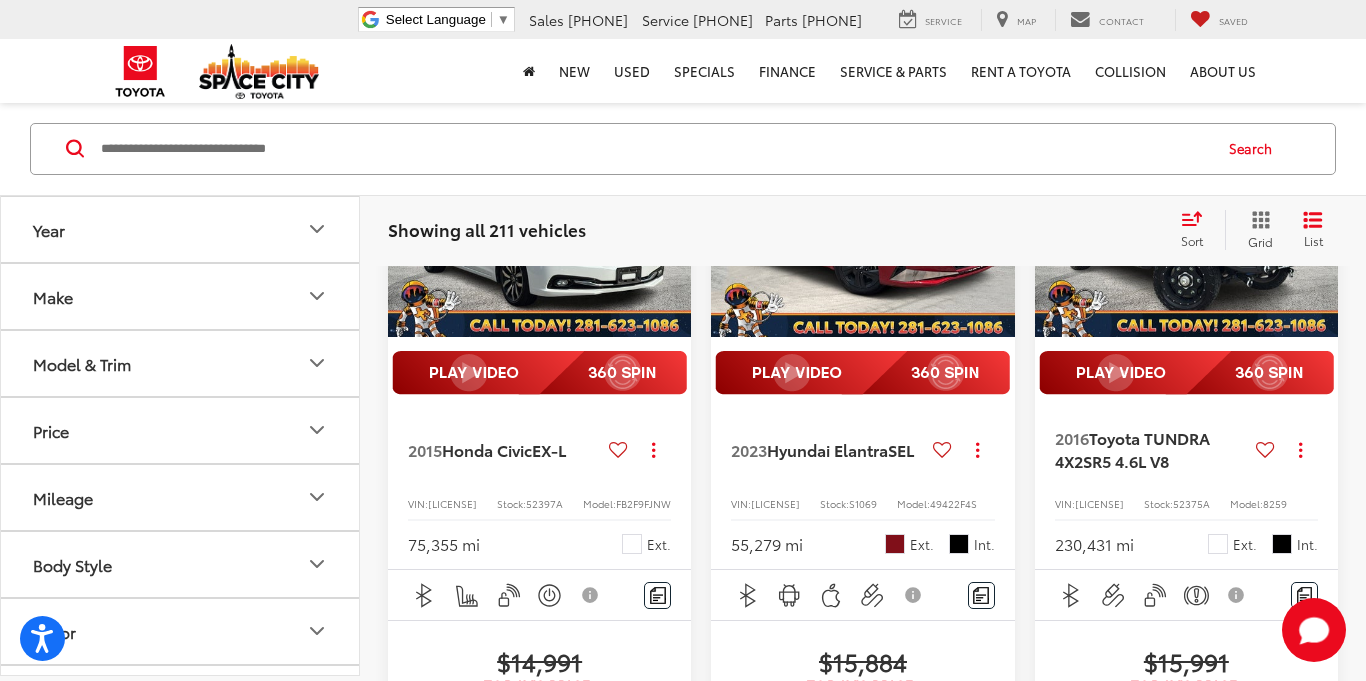 click at bounding box center (995, 223) 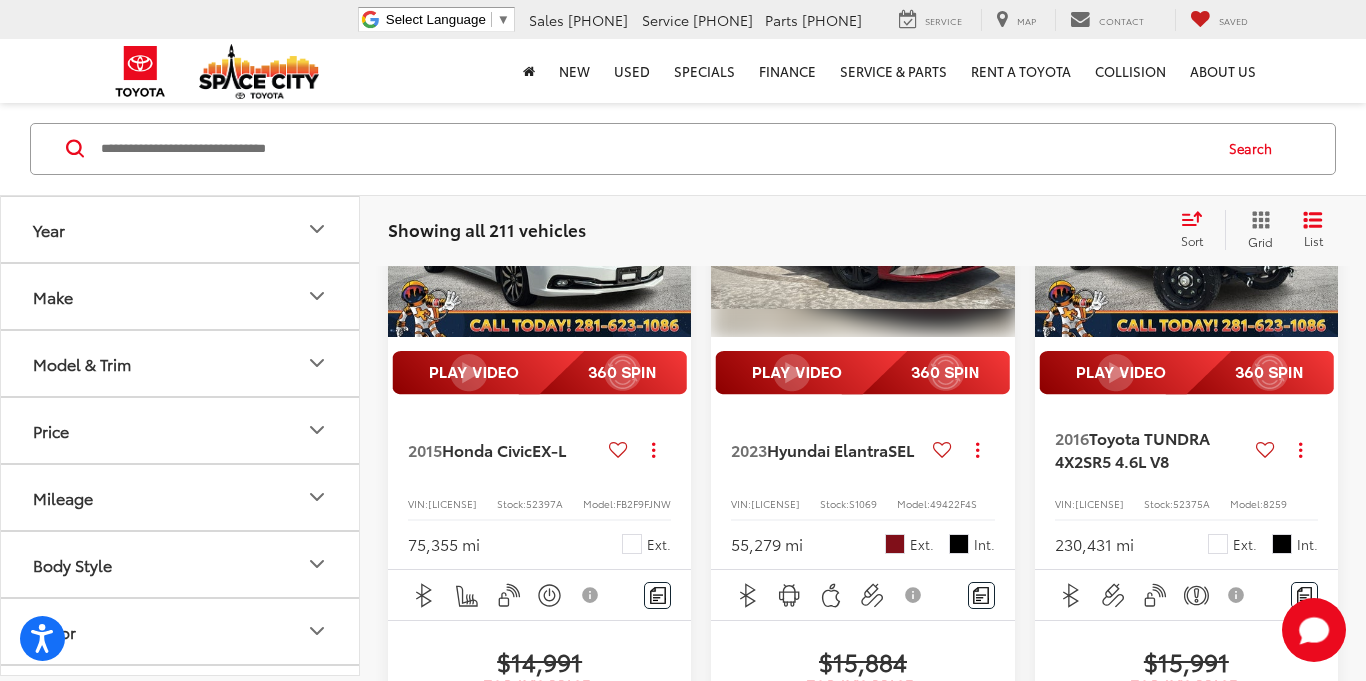 click at bounding box center (995, 223) 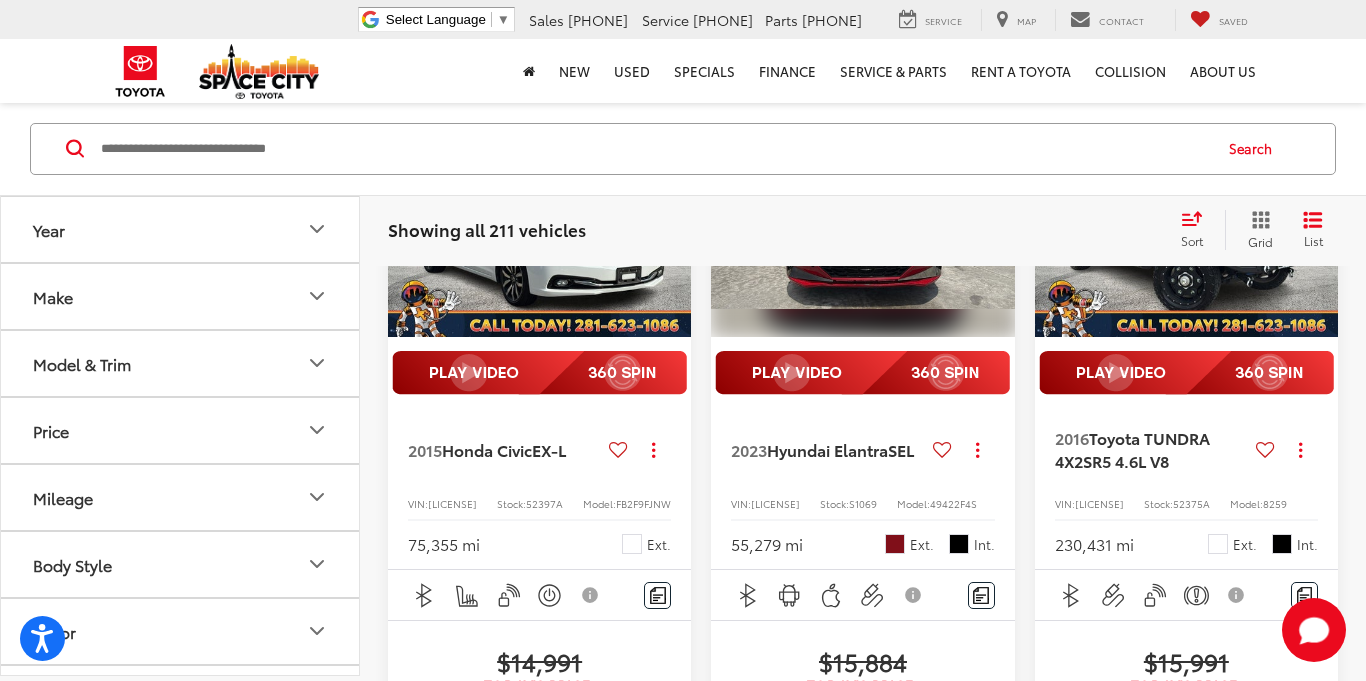 click at bounding box center [995, 223] 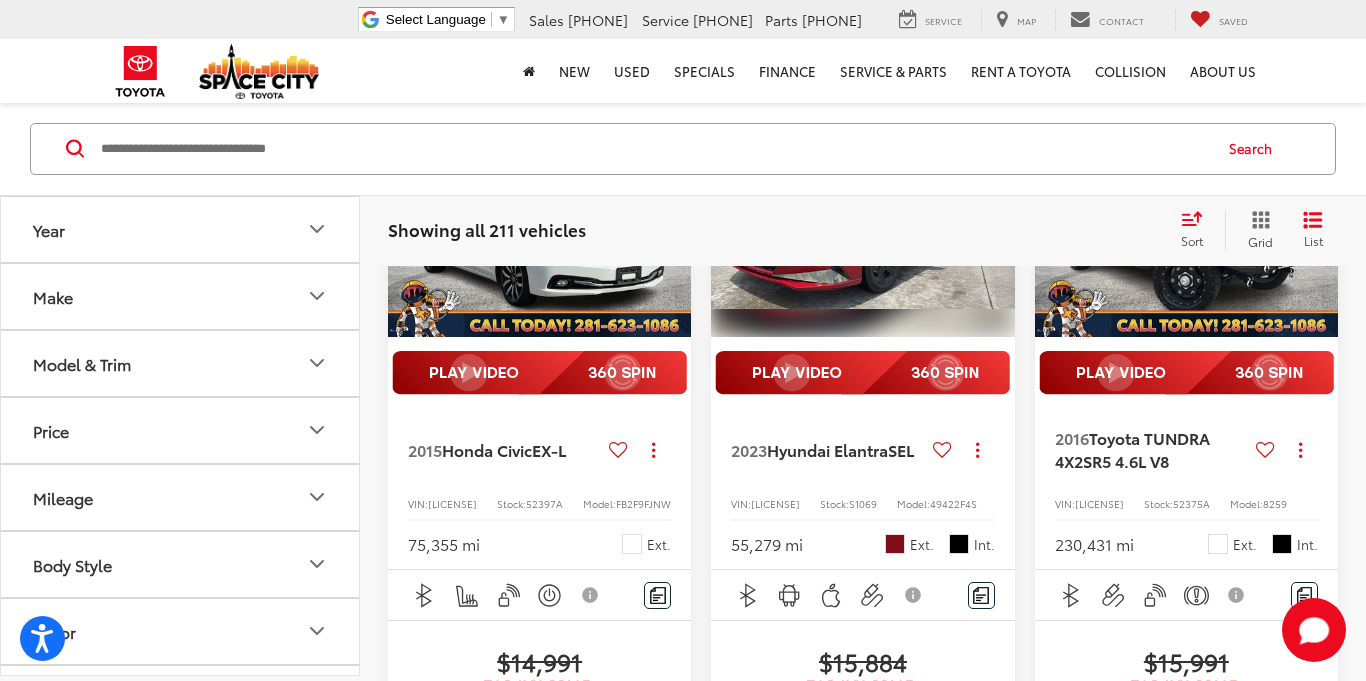 click at bounding box center (995, 223) 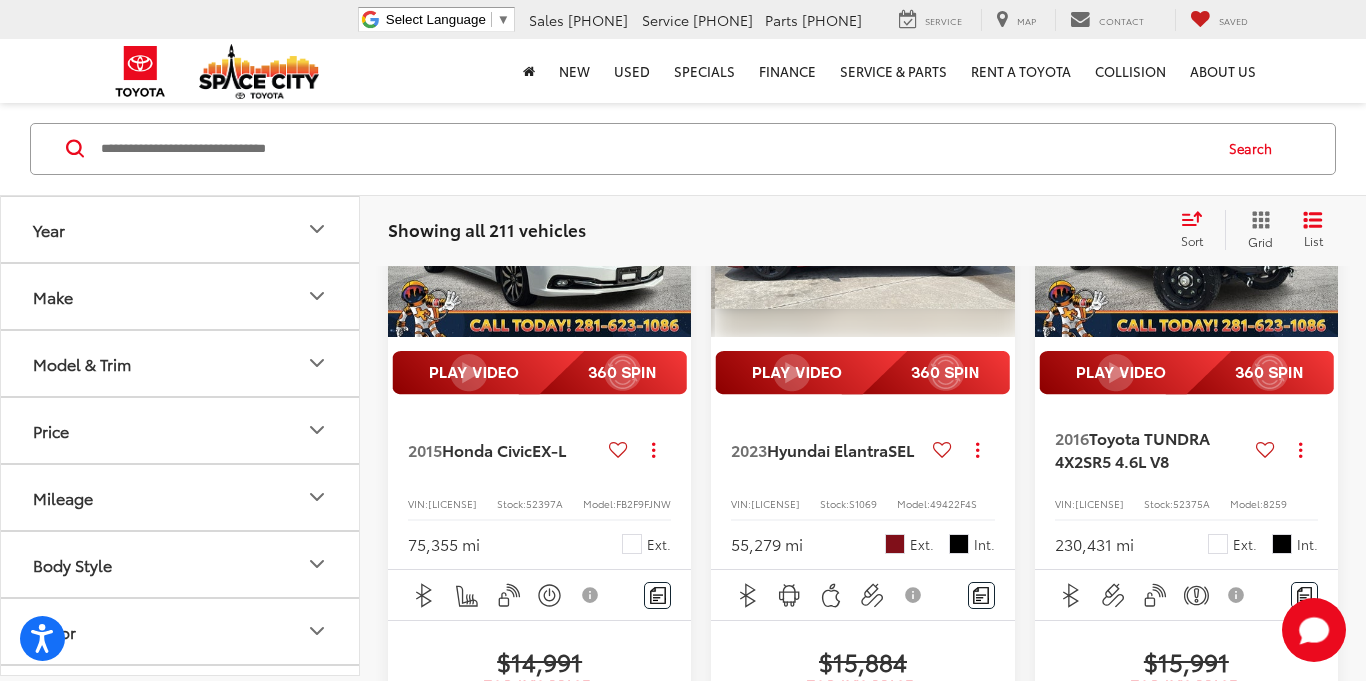 scroll, scrollTop: 0, scrollLeft: 1225, axis: horizontal 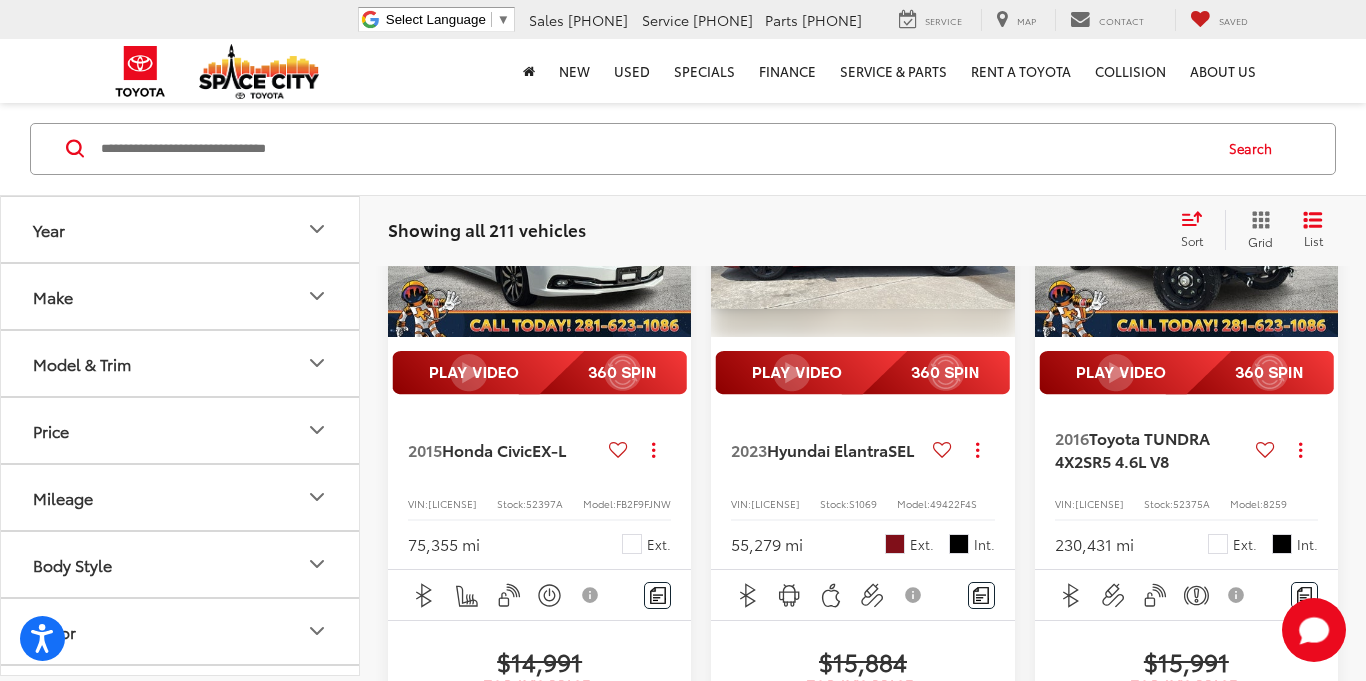 click at bounding box center (995, 223) 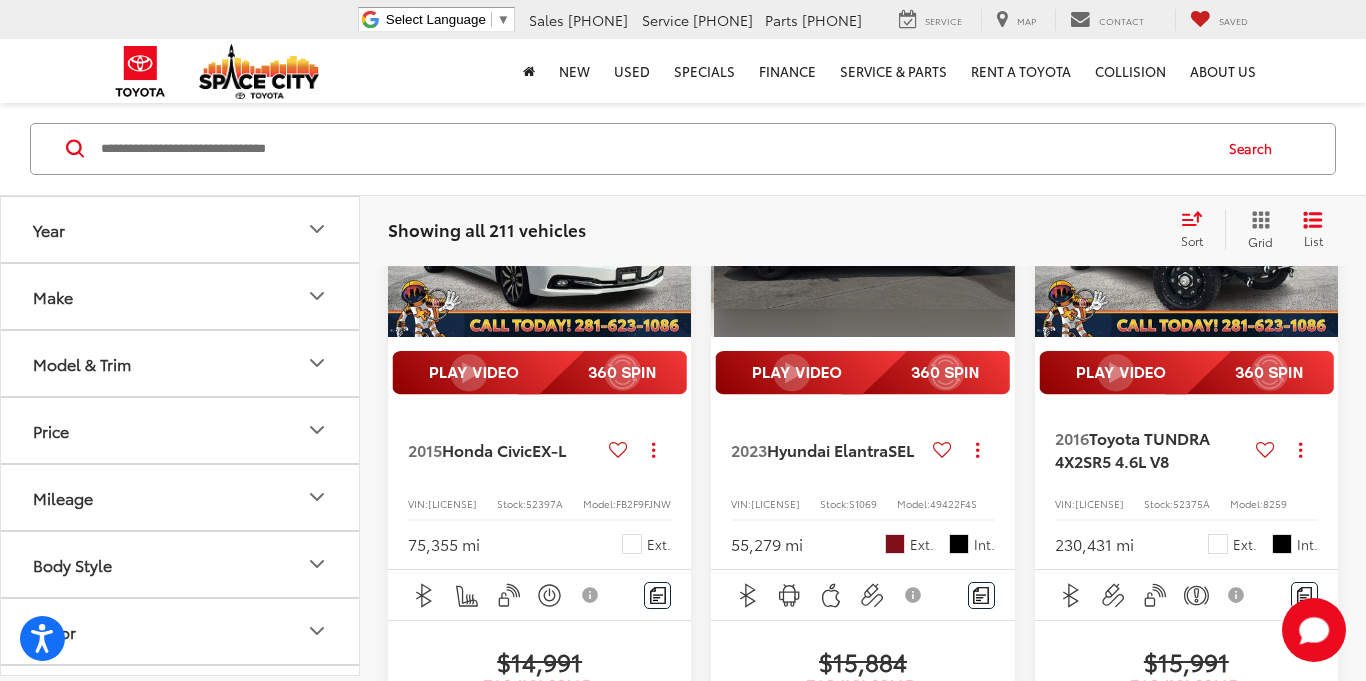 scroll, scrollTop: 0, scrollLeft: 1532, axis: horizontal 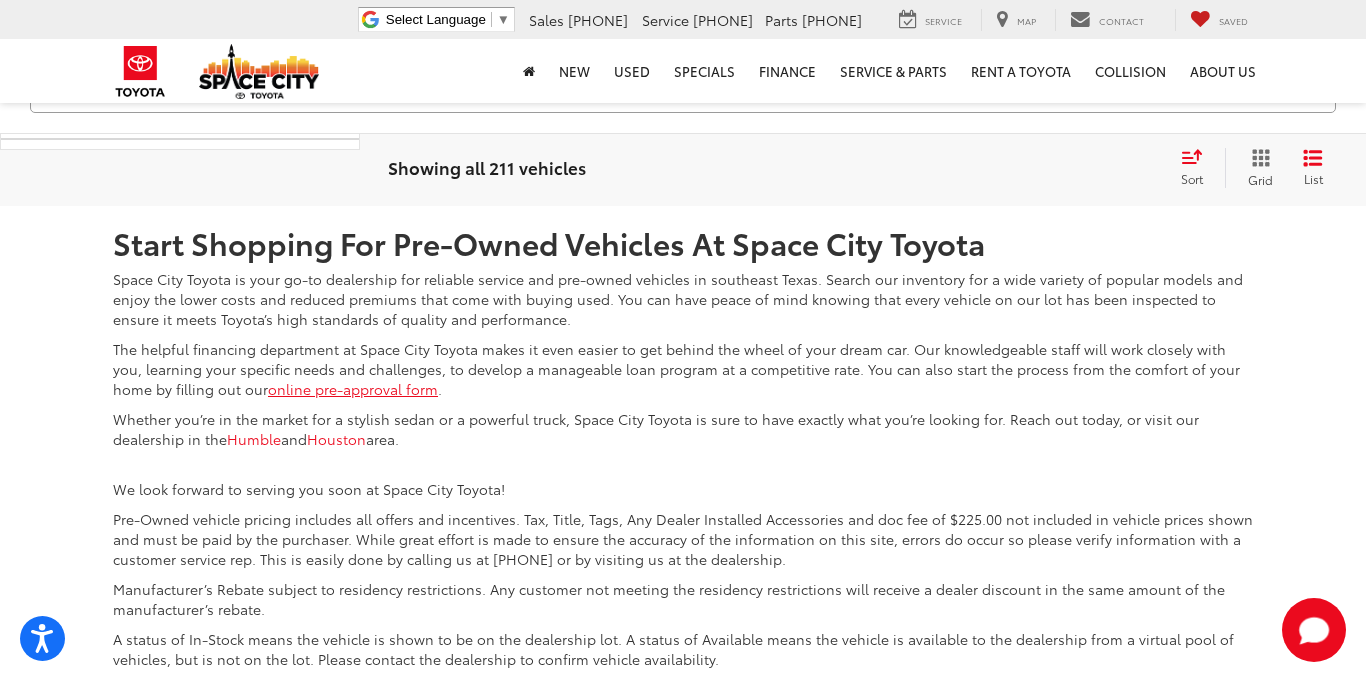 click on "3" at bounding box center [1022, 57] 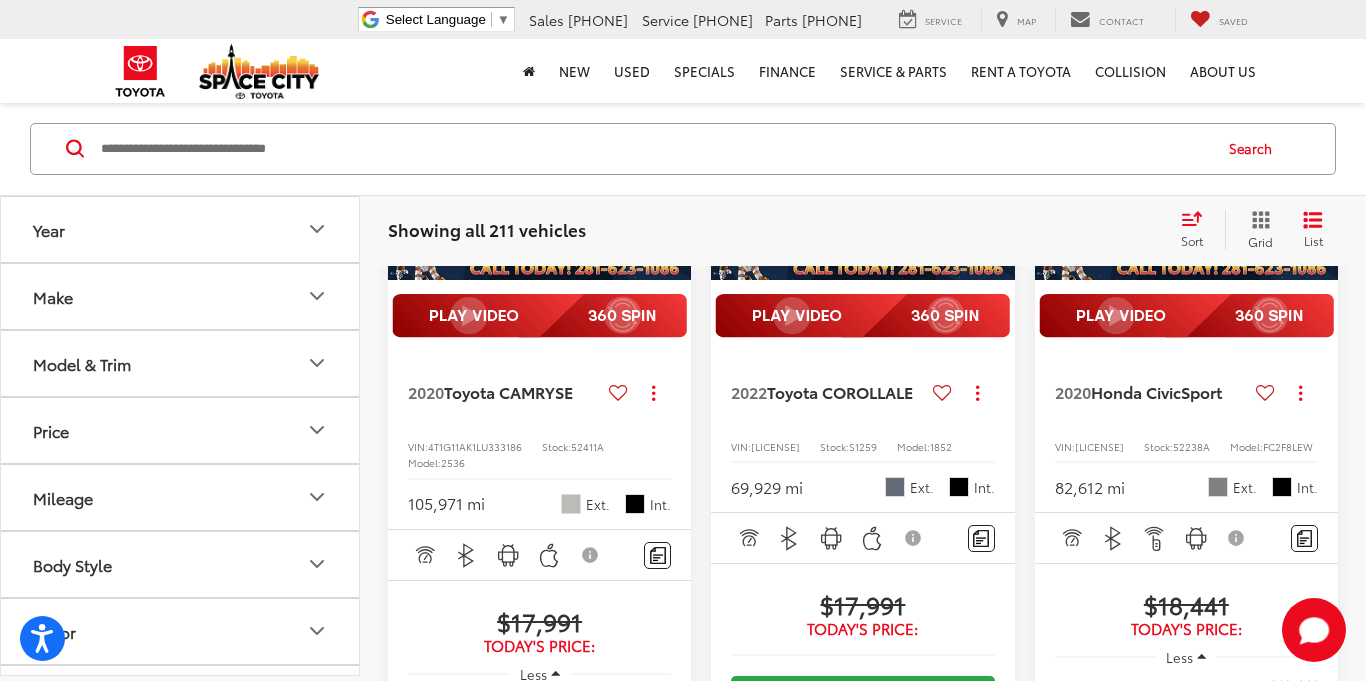 scroll, scrollTop: 3474, scrollLeft: 0, axis: vertical 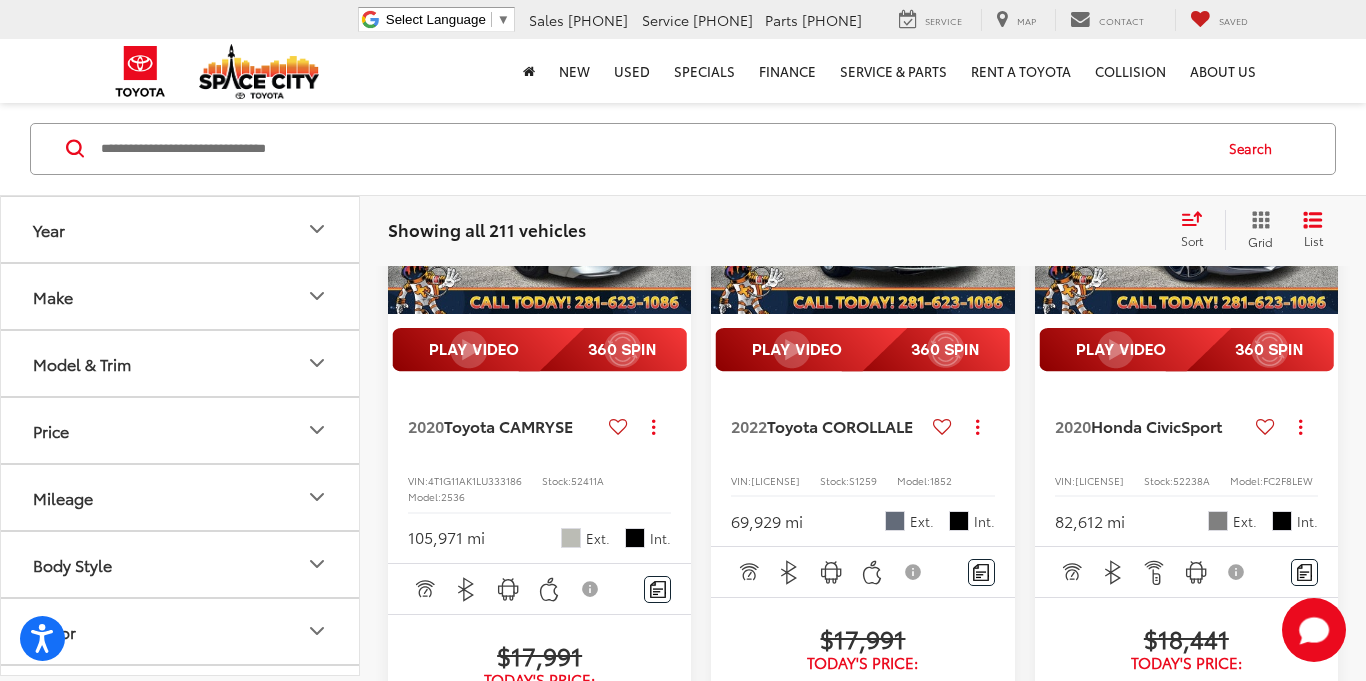 click at bounding box center (671, 199) 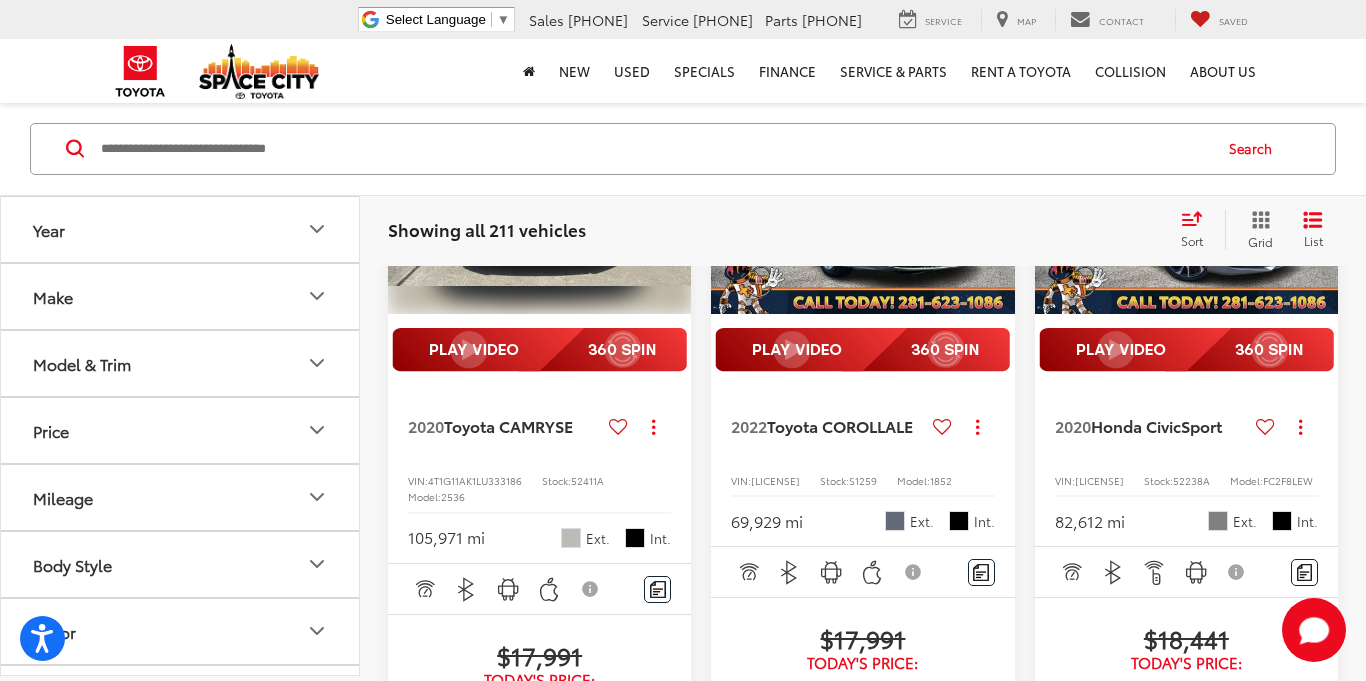 click at bounding box center [671, 199] 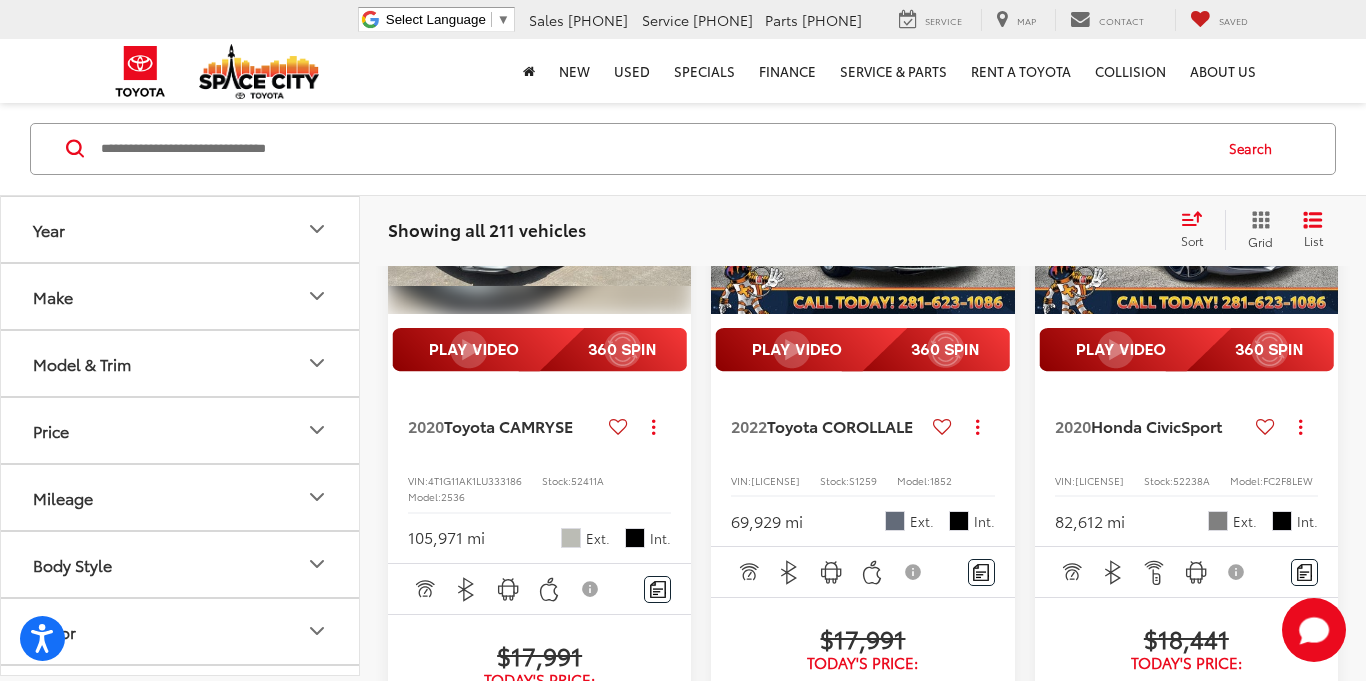 click at bounding box center [671, 199] 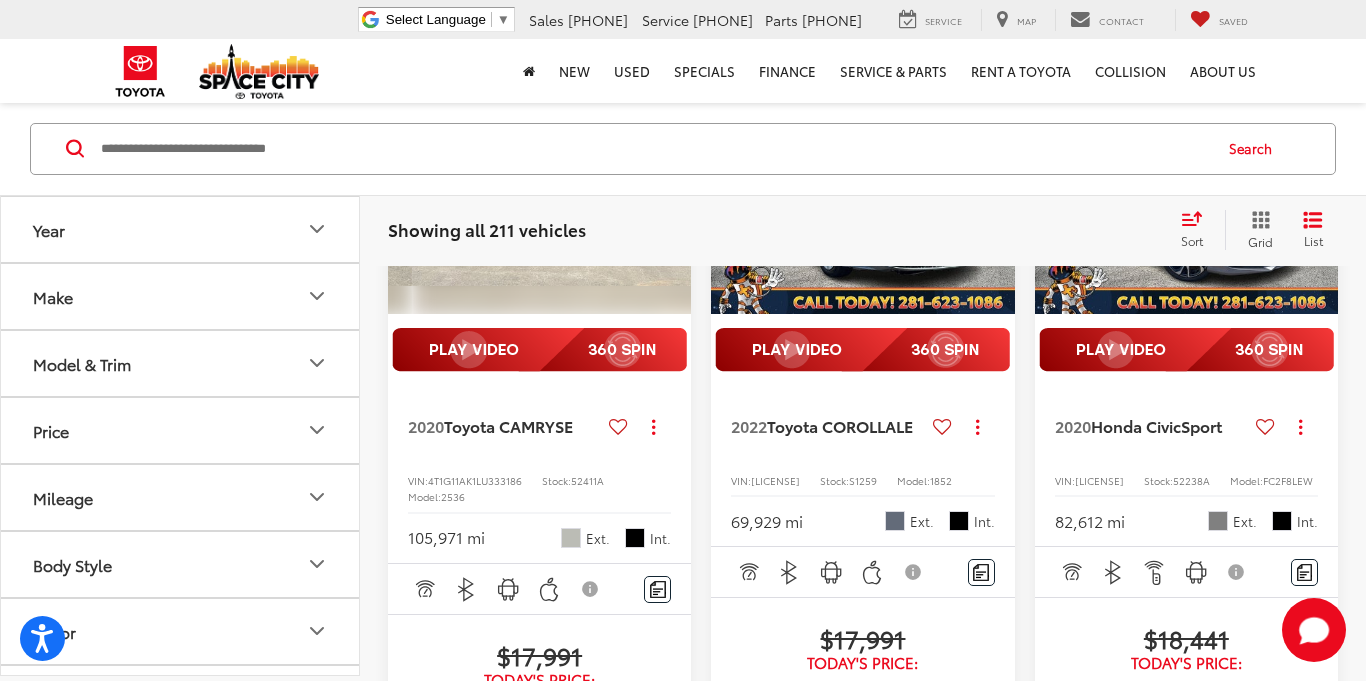 scroll, scrollTop: 0, scrollLeft: 919, axis: horizontal 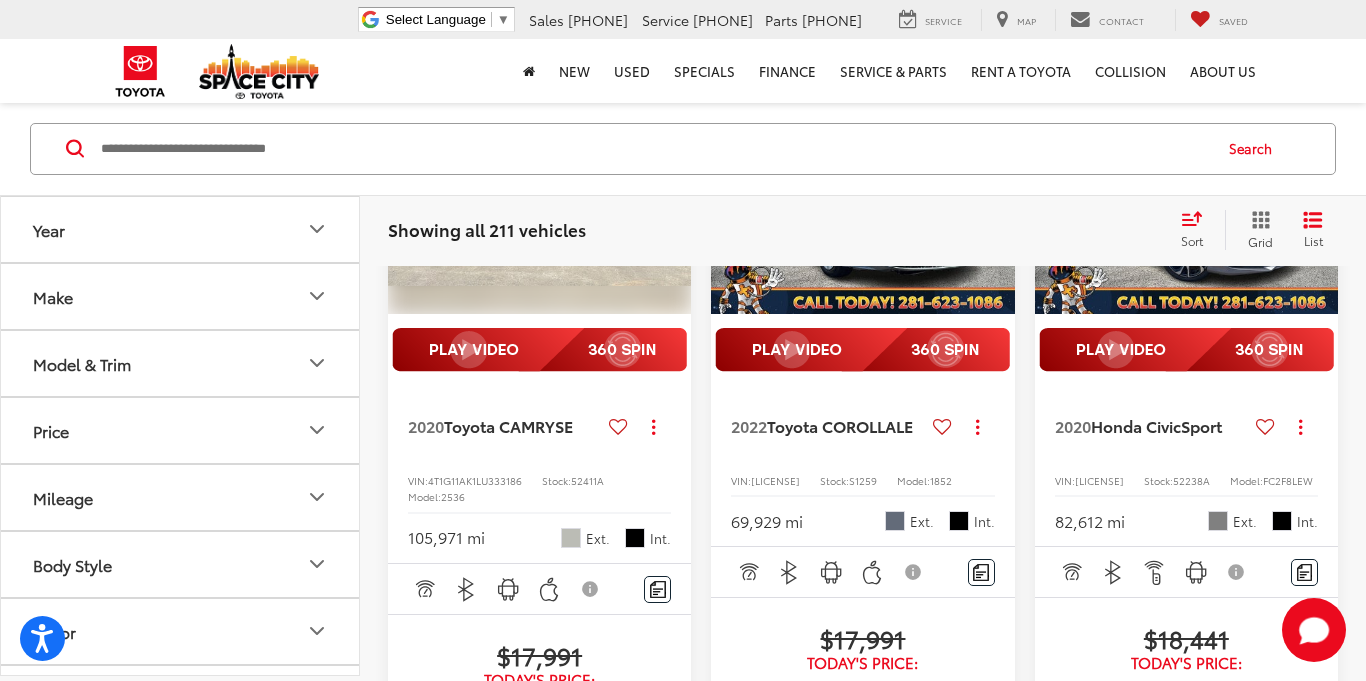 click at bounding box center (671, 199) 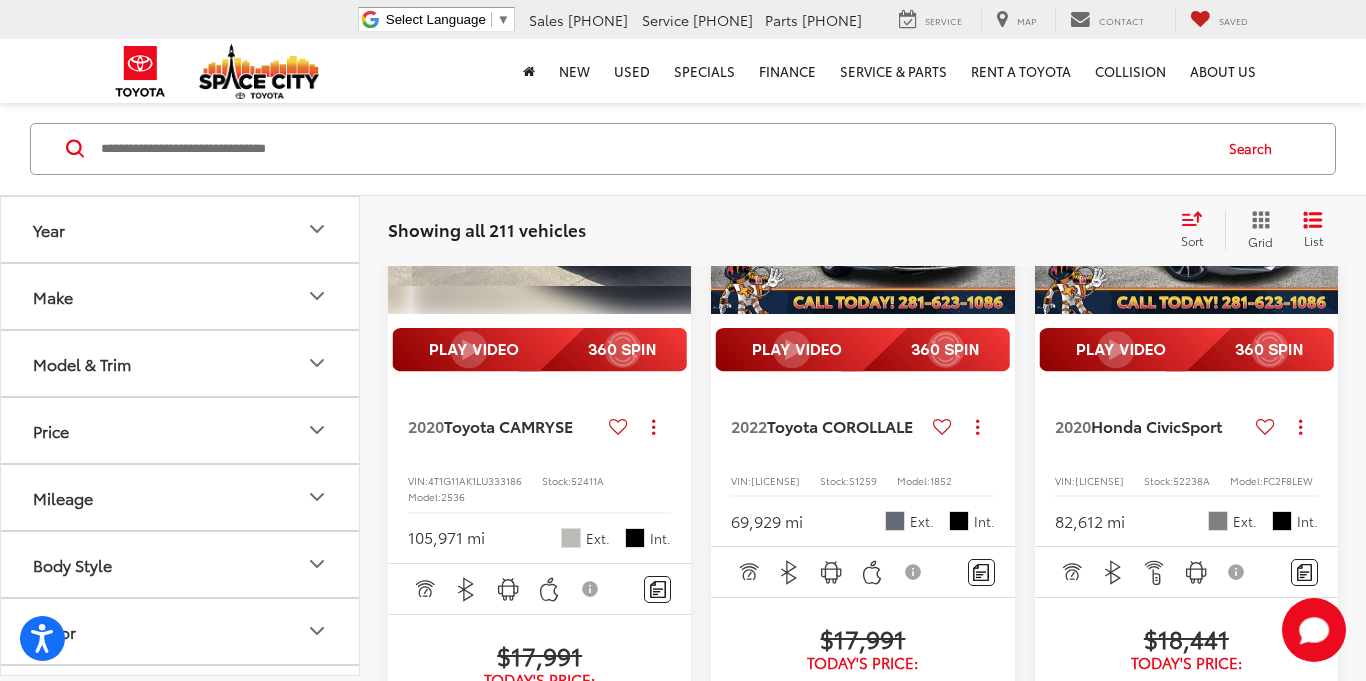 scroll, scrollTop: 0, scrollLeft: 1225, axis: horizontal 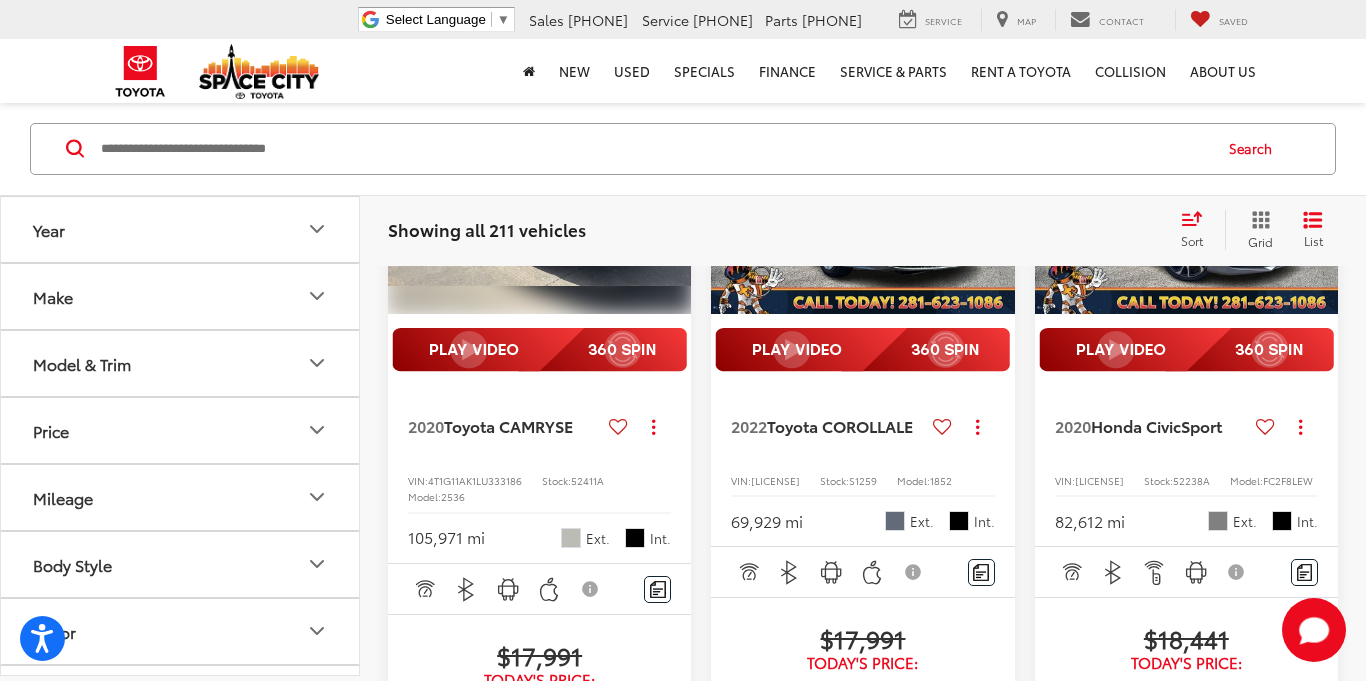 type 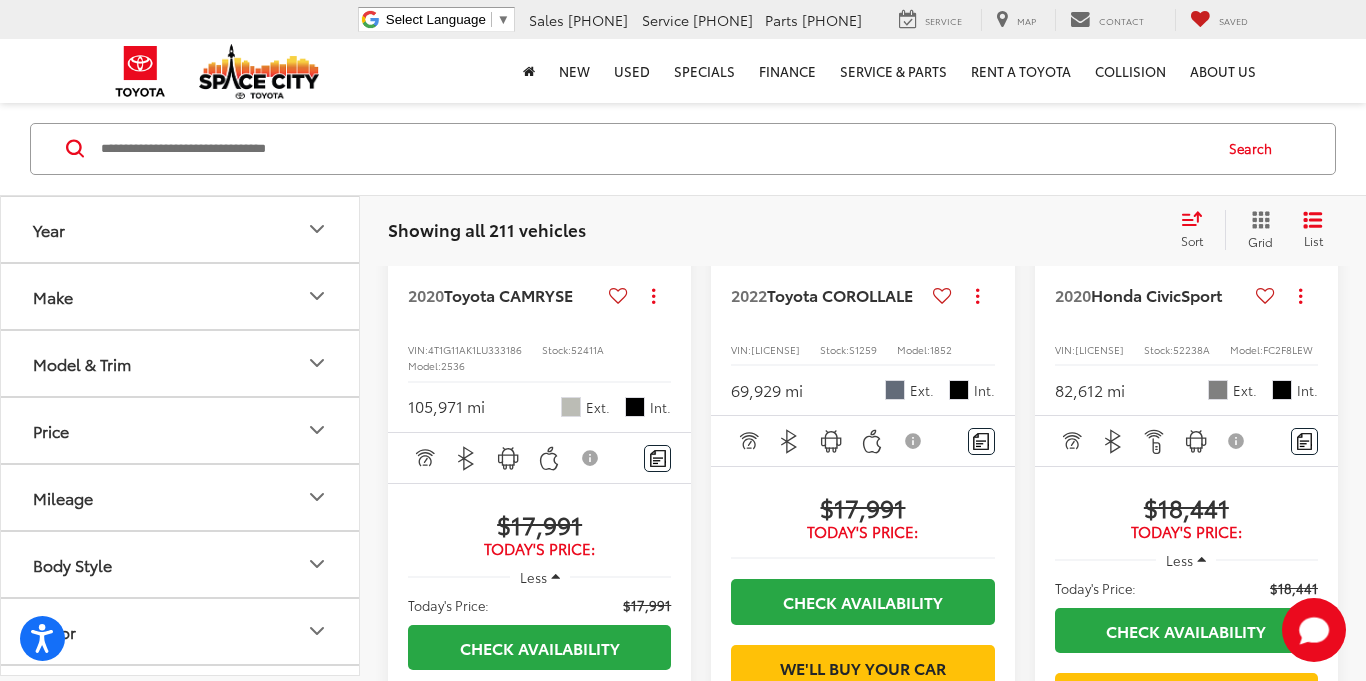 scroll, scrollTop: 3634, scrollLeft: 0, axis: vertical 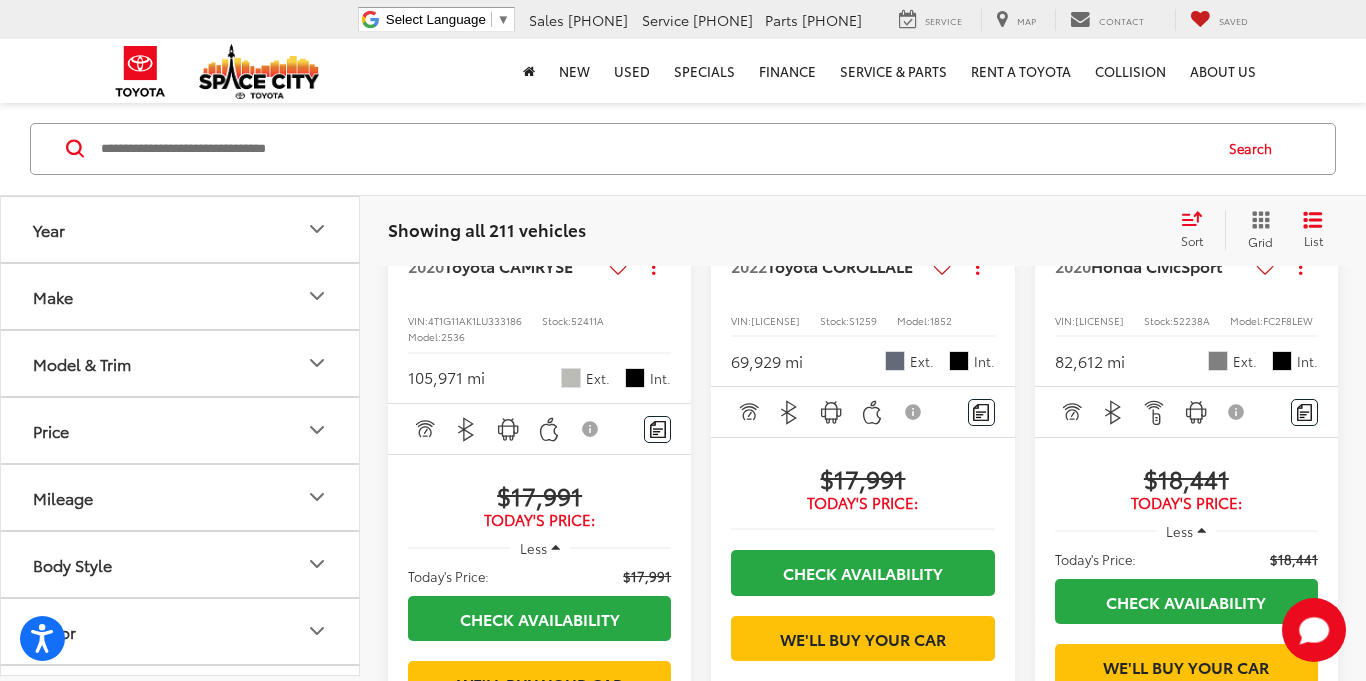 click at bounding box center [1318, 39] 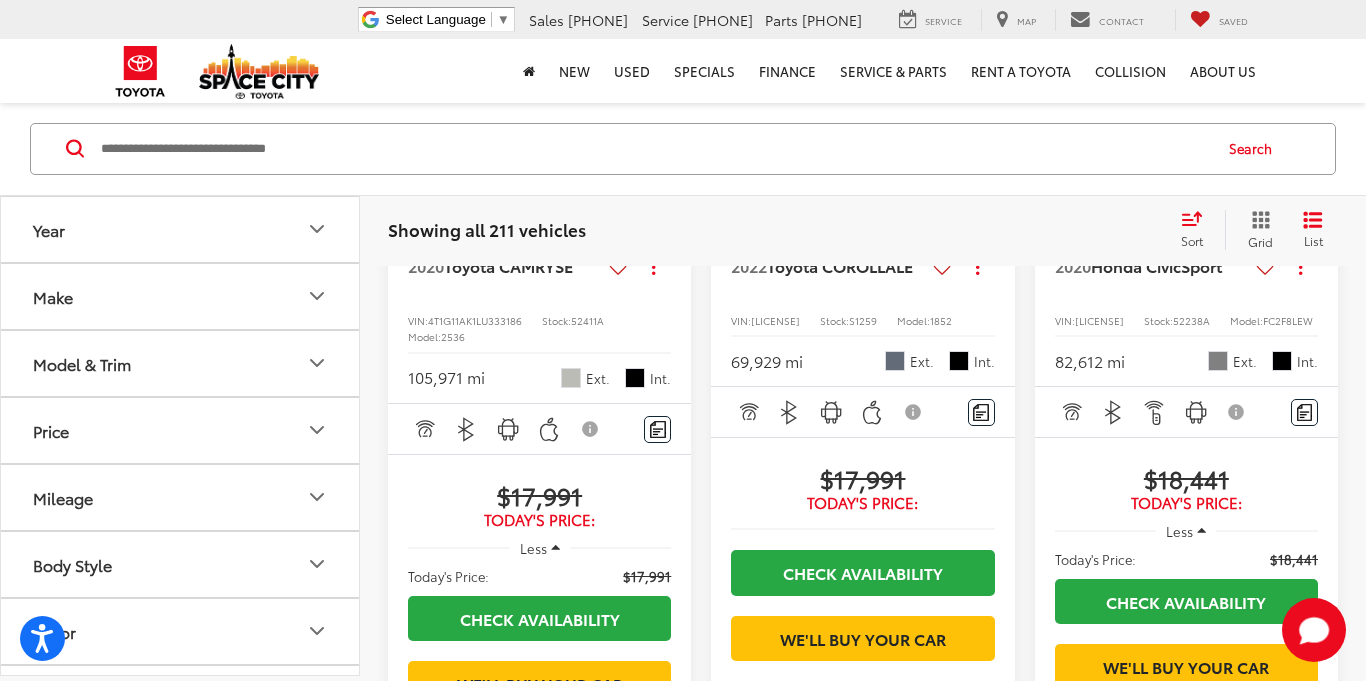 type 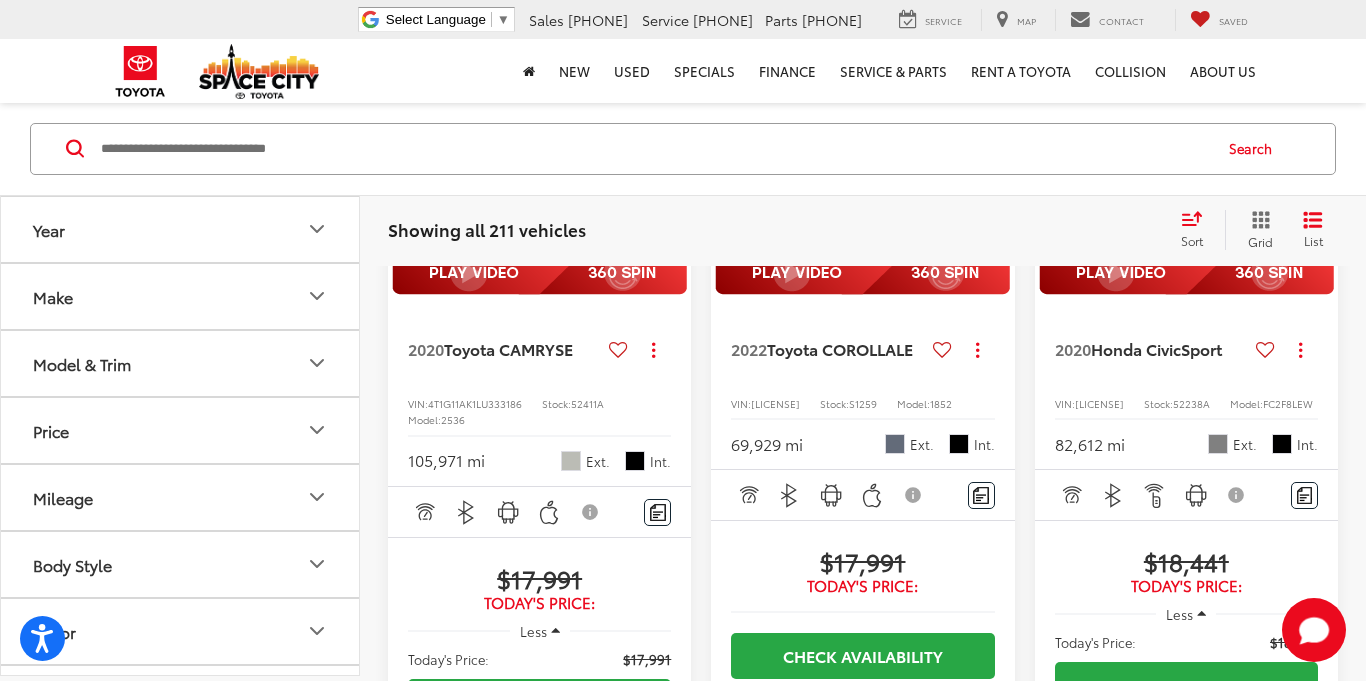 scroll, scrollTop: 3554, scrollLeft: 0, axis: vertical 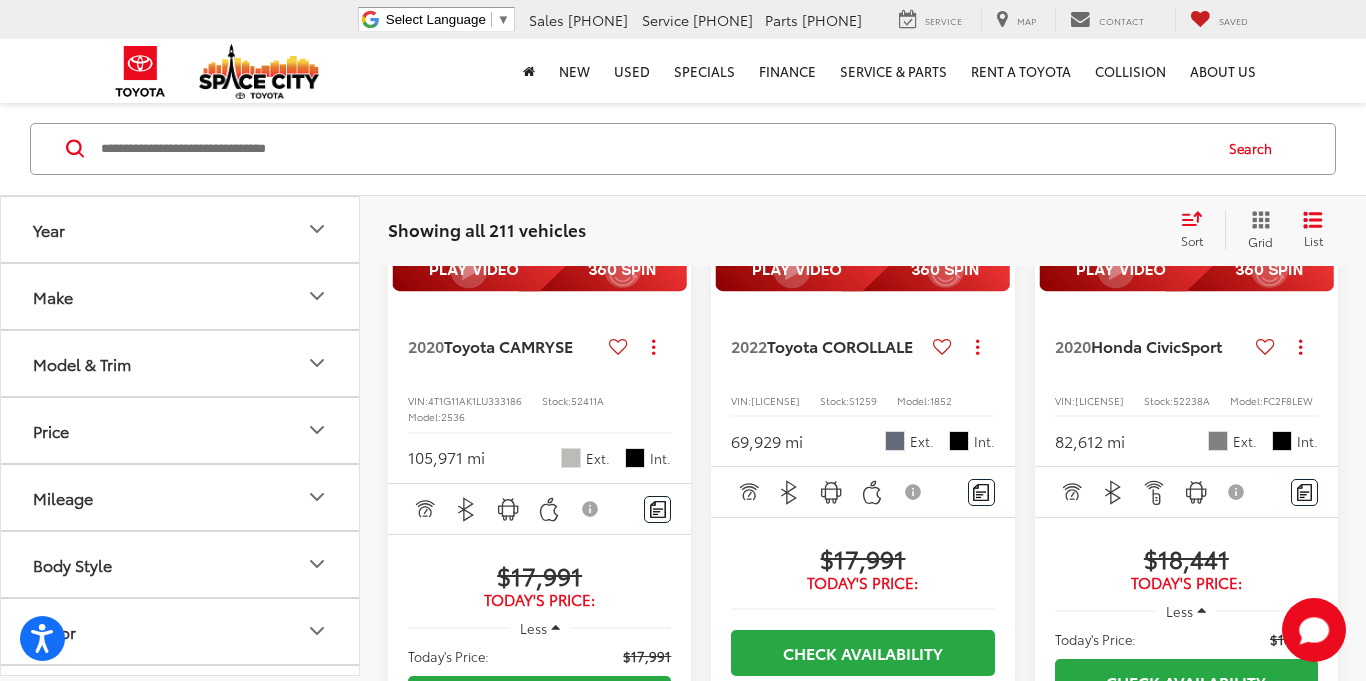 click at bounding box center [1318, 119] 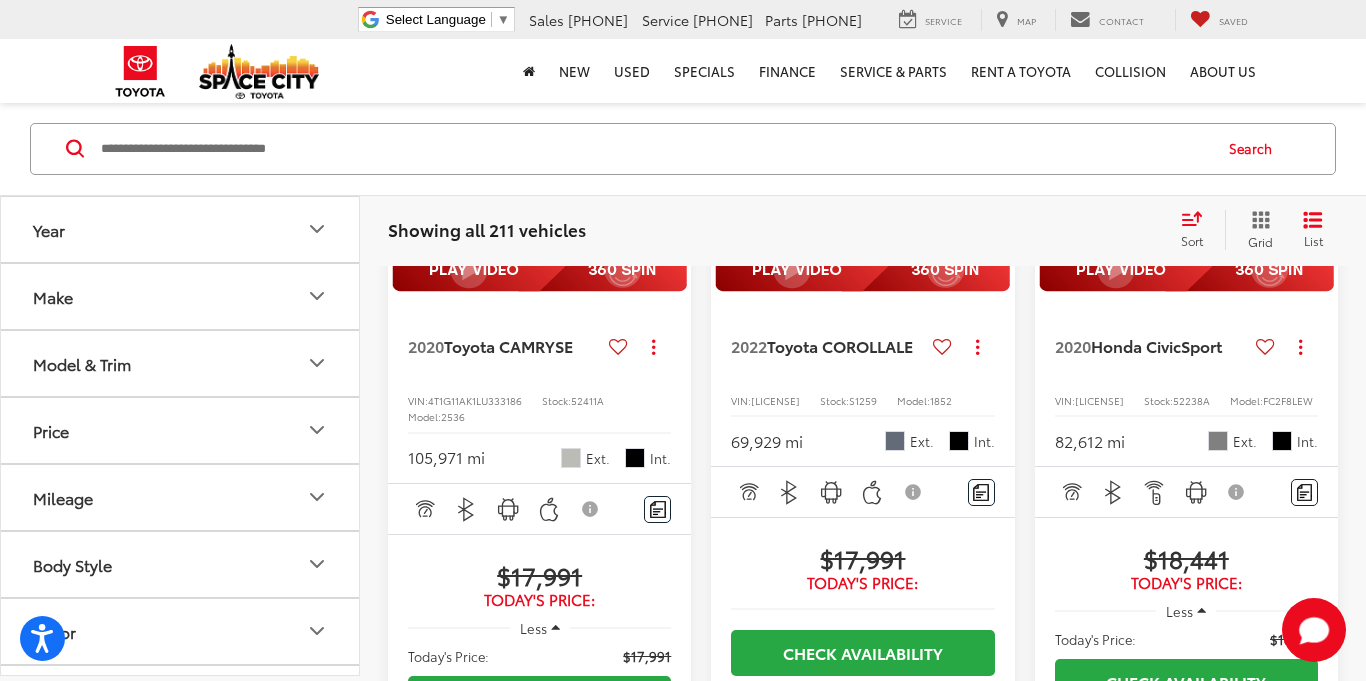 click at bounding box center [1055, 119] 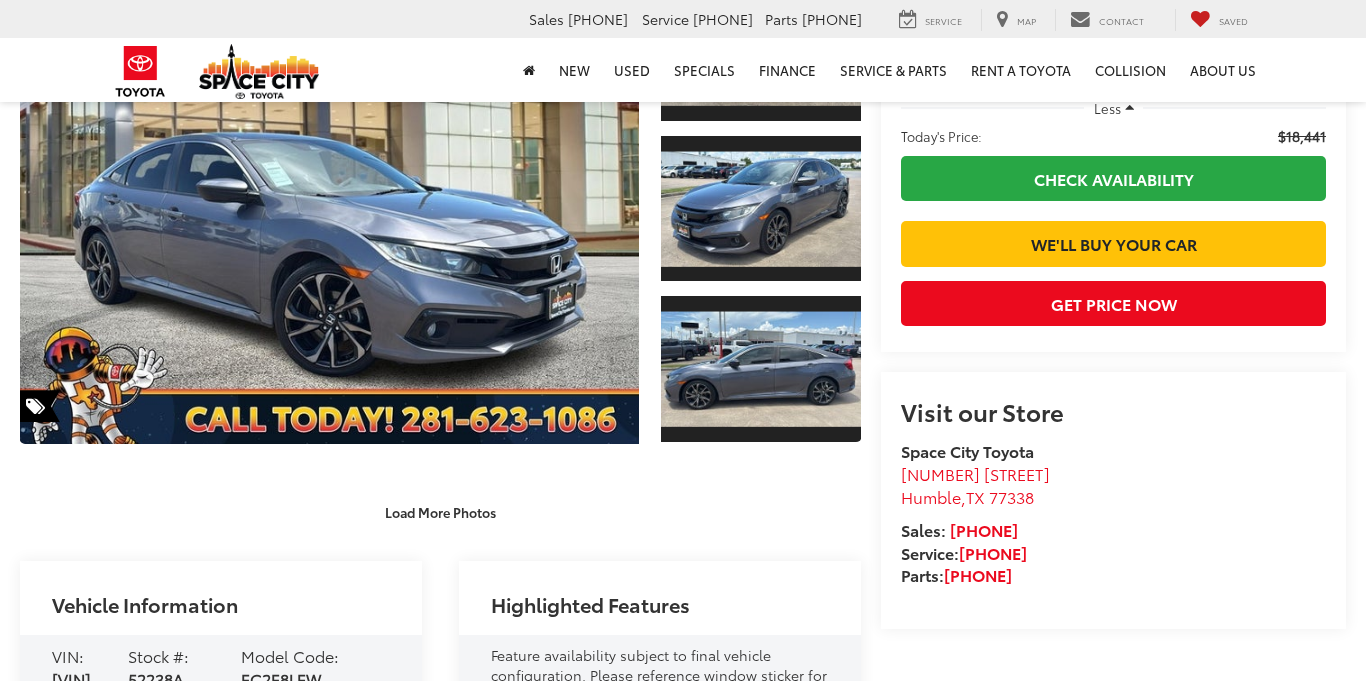 scroll, scrollTop: 7, scrollLeft: 0, axis: vertical 